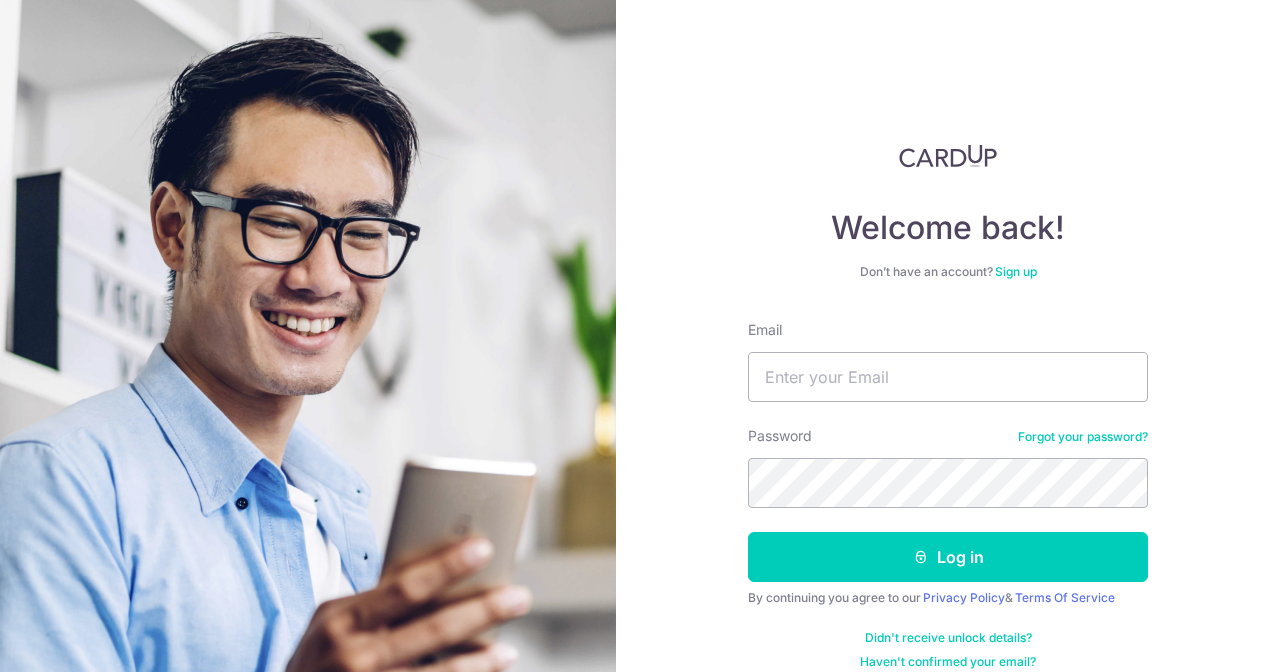 scroll, scrollTop: 0, scrollLeft: 0, axis: both 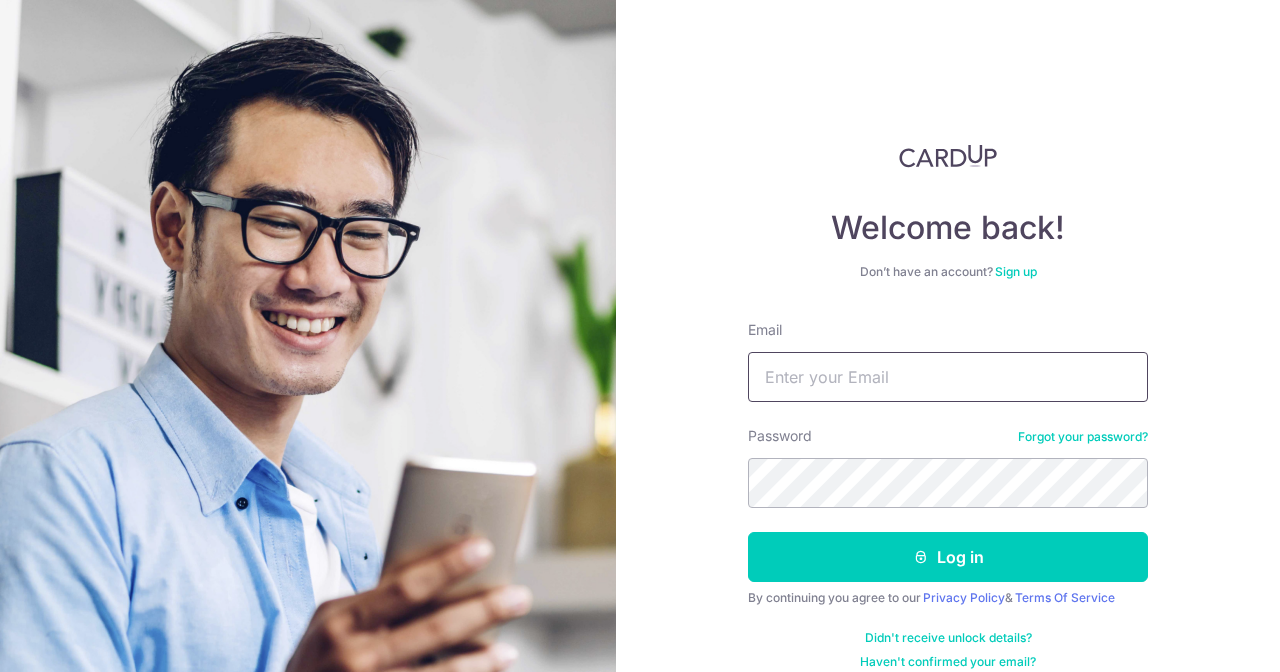 type on "choo.terence@yahoo.com.sg" 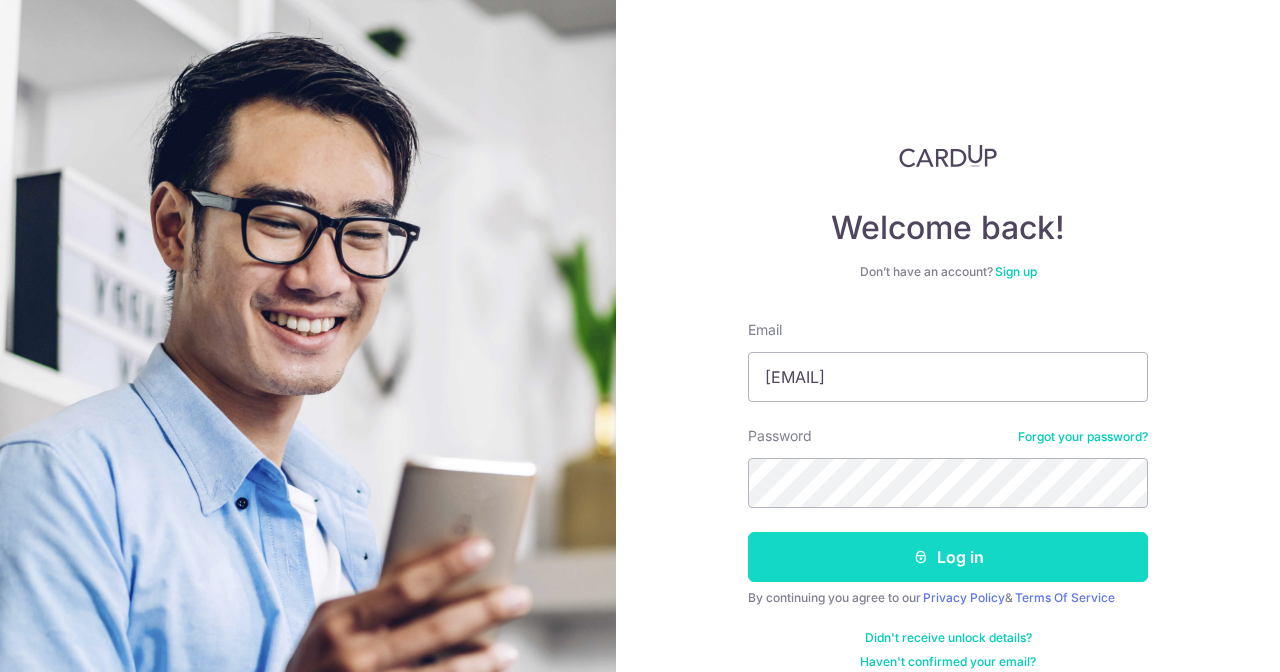 click on "Log in" at bounding box center (948, 557) 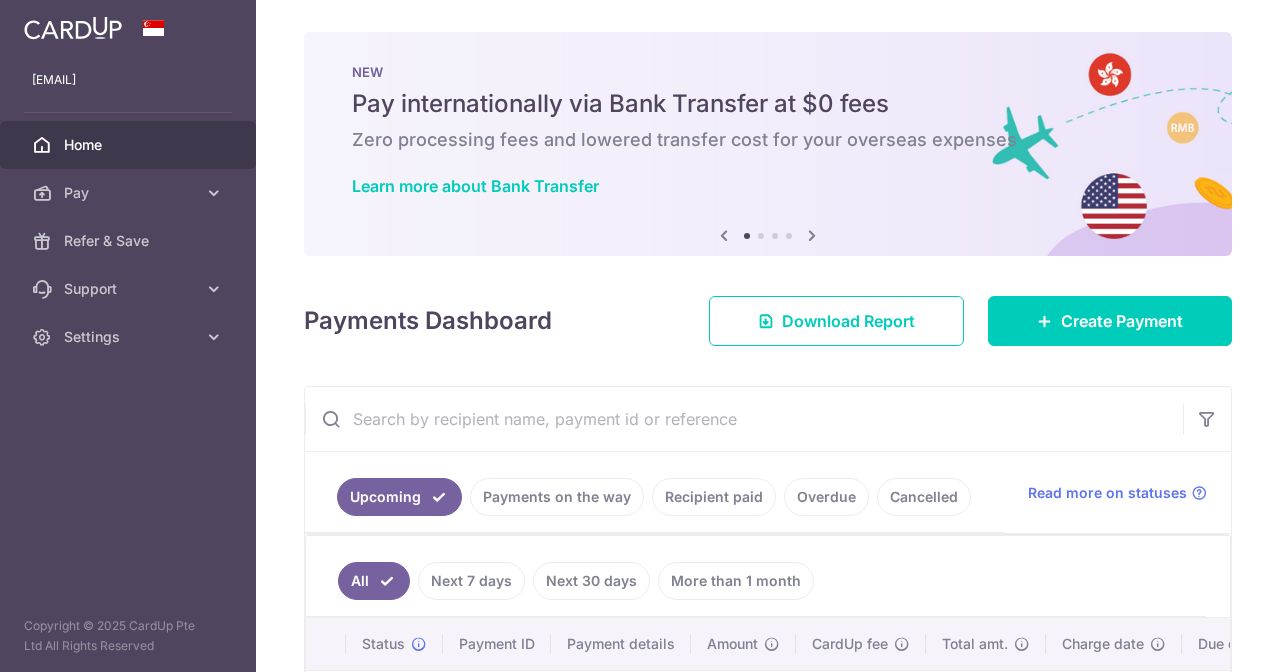 scroll, scrollTop: 0, scrollLeft: 0, axis: both 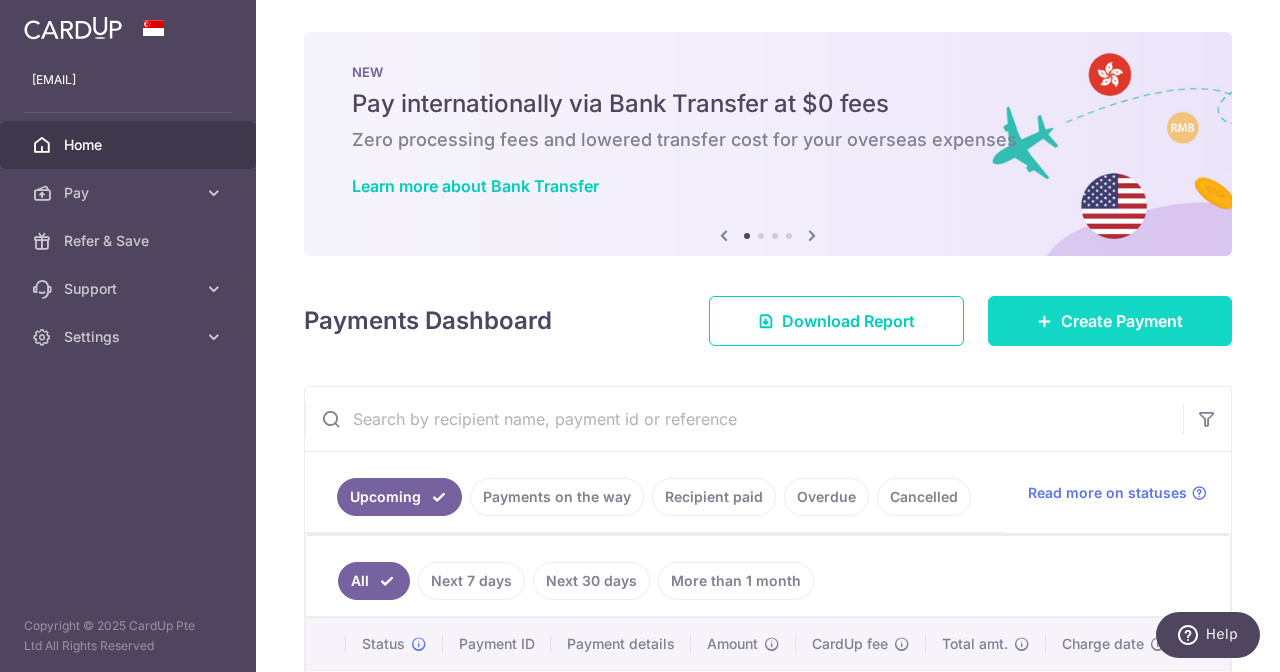 click on "Create Payment" at bounding box center [1122, 321] 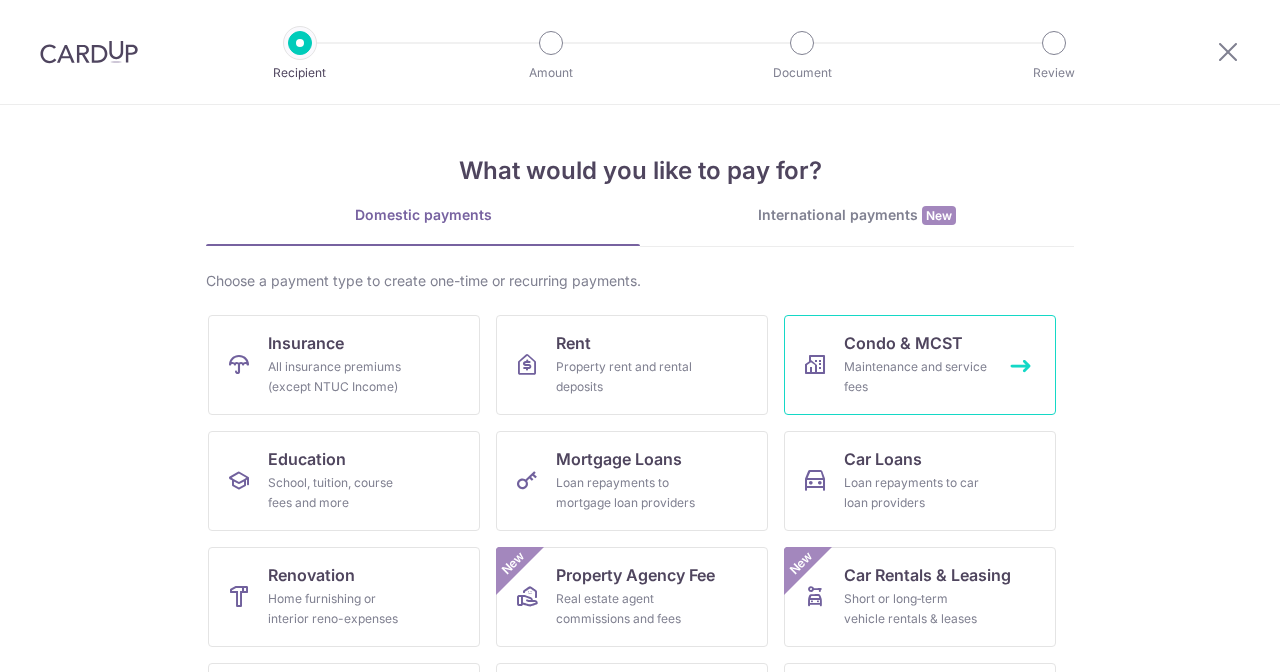scroll, scrollTop: 0, scrollLeft: 0, axis: both 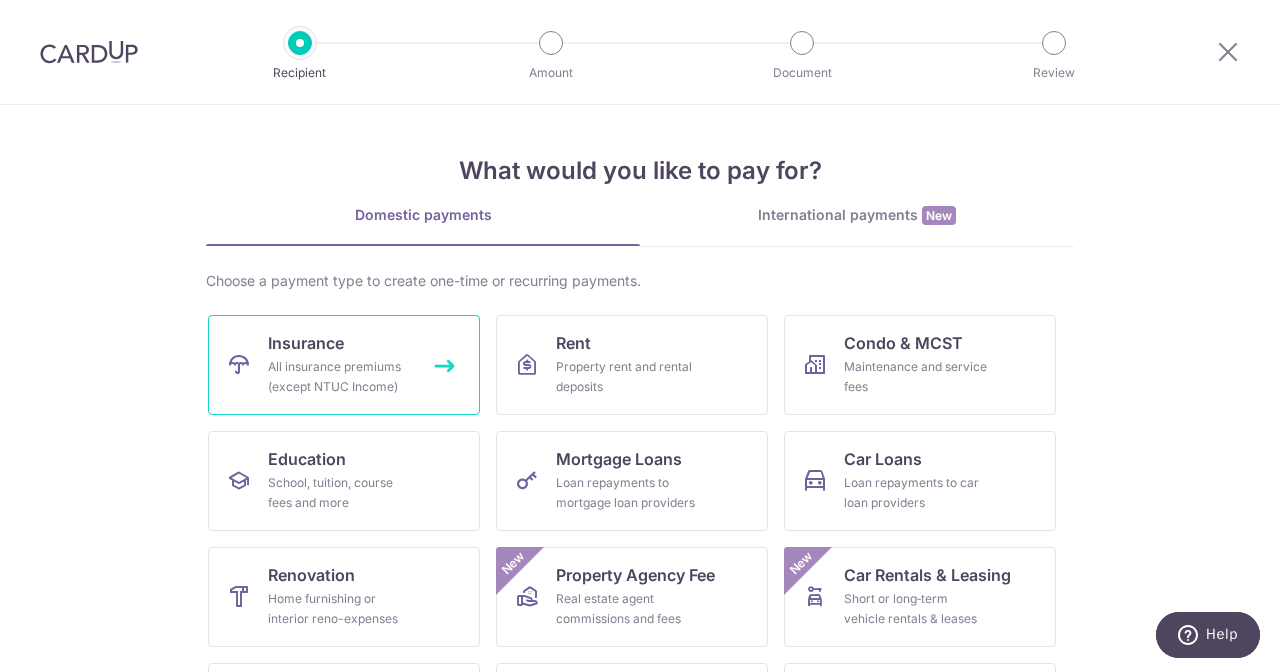 click on "All insurance premiums (except NTUC Income)" at bounding box center (340, 377) 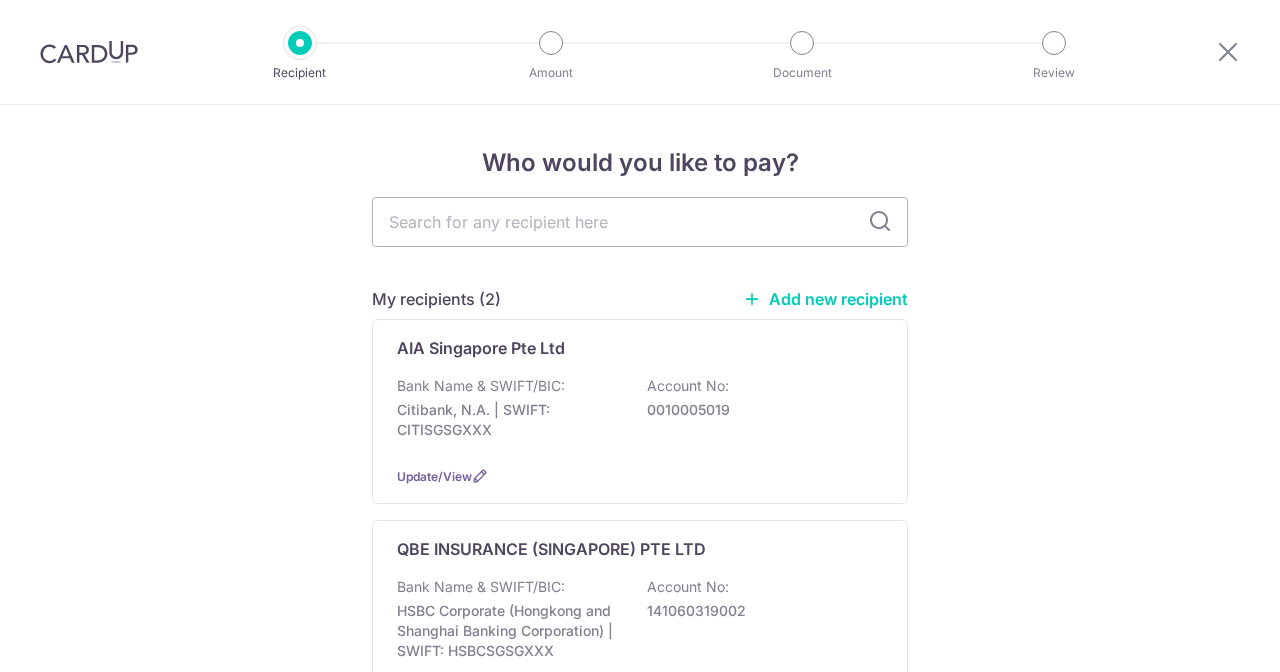 scroll, scrollTop: 0, scrollLeft: 0, axis: both 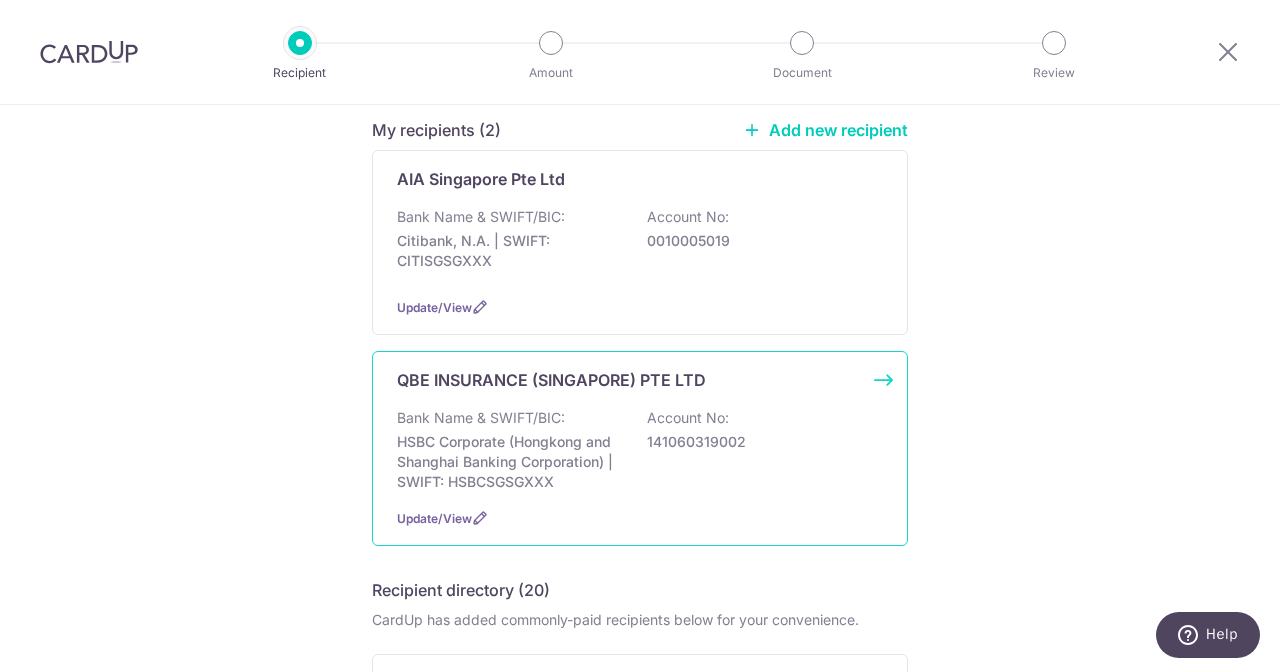 click on "HSBC Corporate (Hongkong and Shanghai Banking Corporation) | SWIFT: HSBCSGSGXXX" at bounding box center [509, 462] 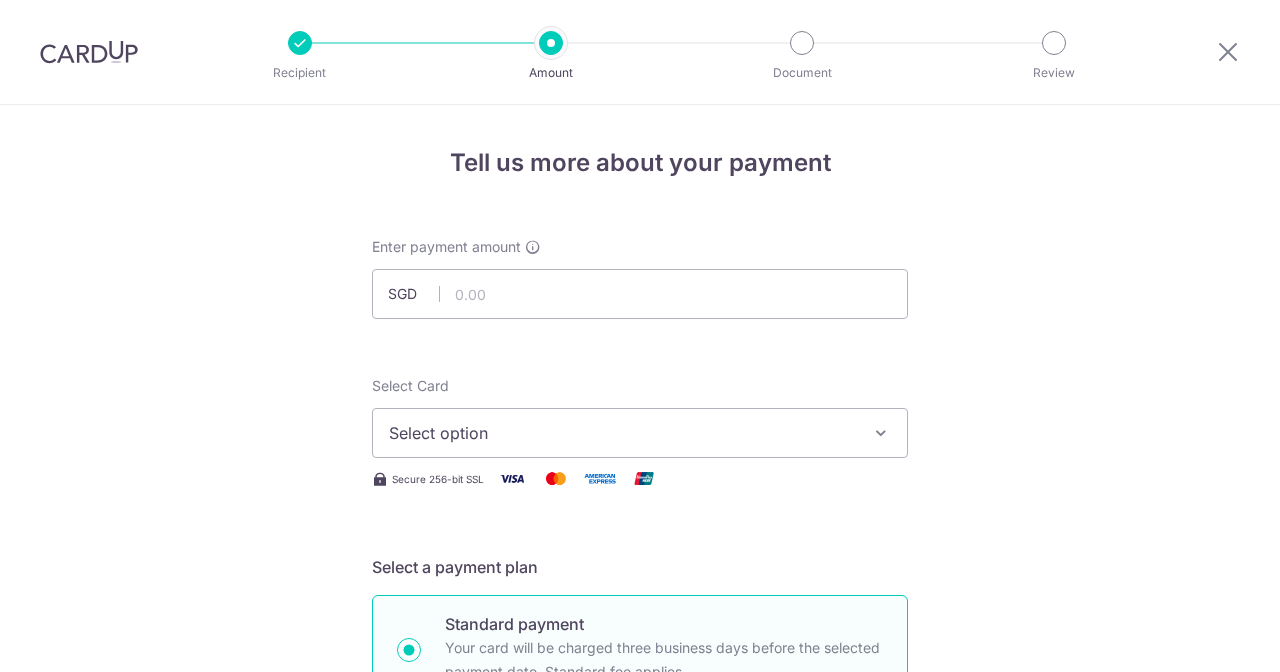 scroll, scrollTop: 0, scrollLeft: 0, axis: both 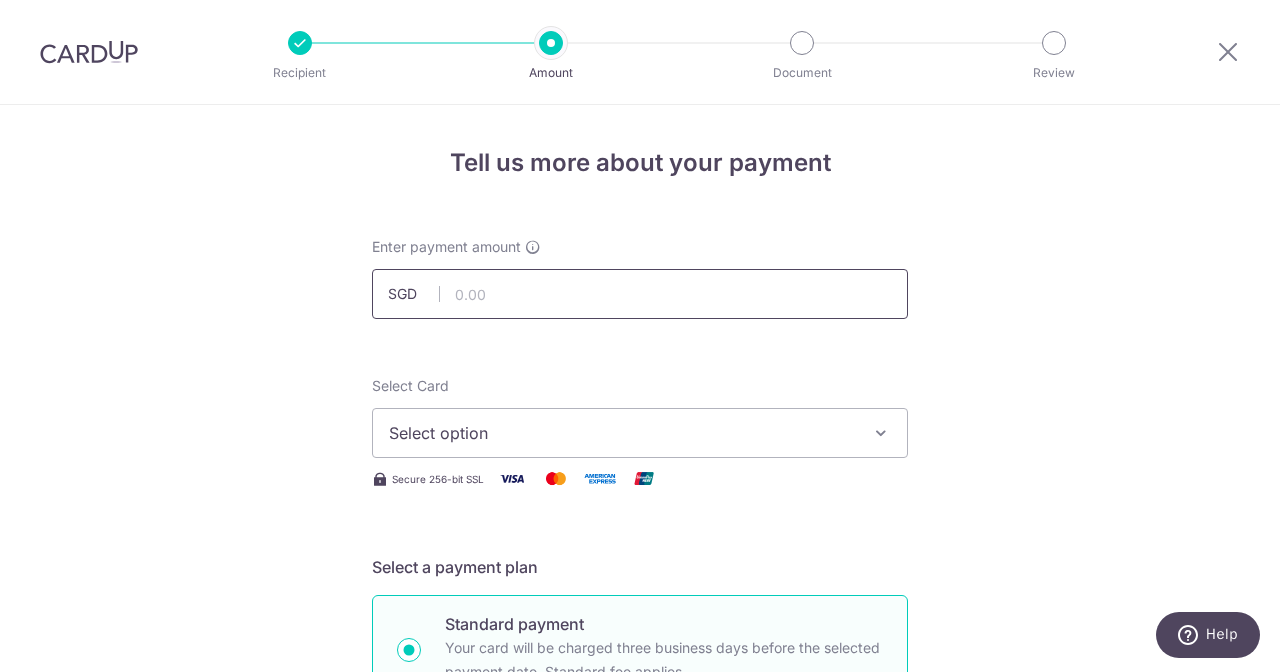 click at bounding box center [640, 294] 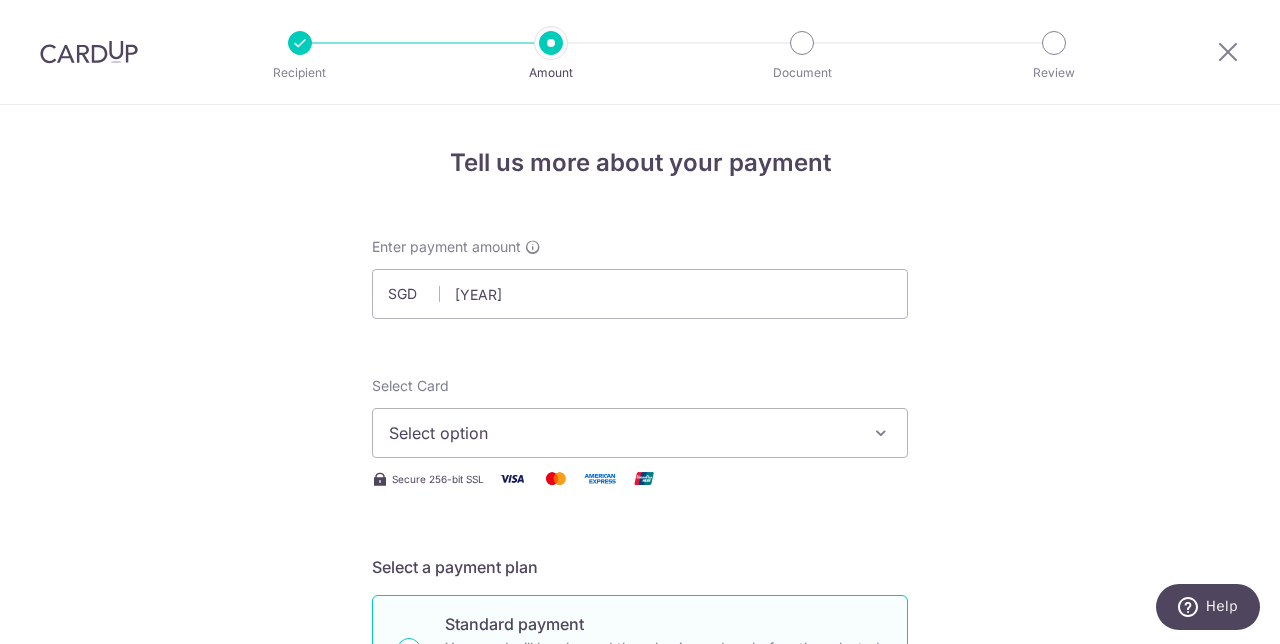 type on "2,061.06" 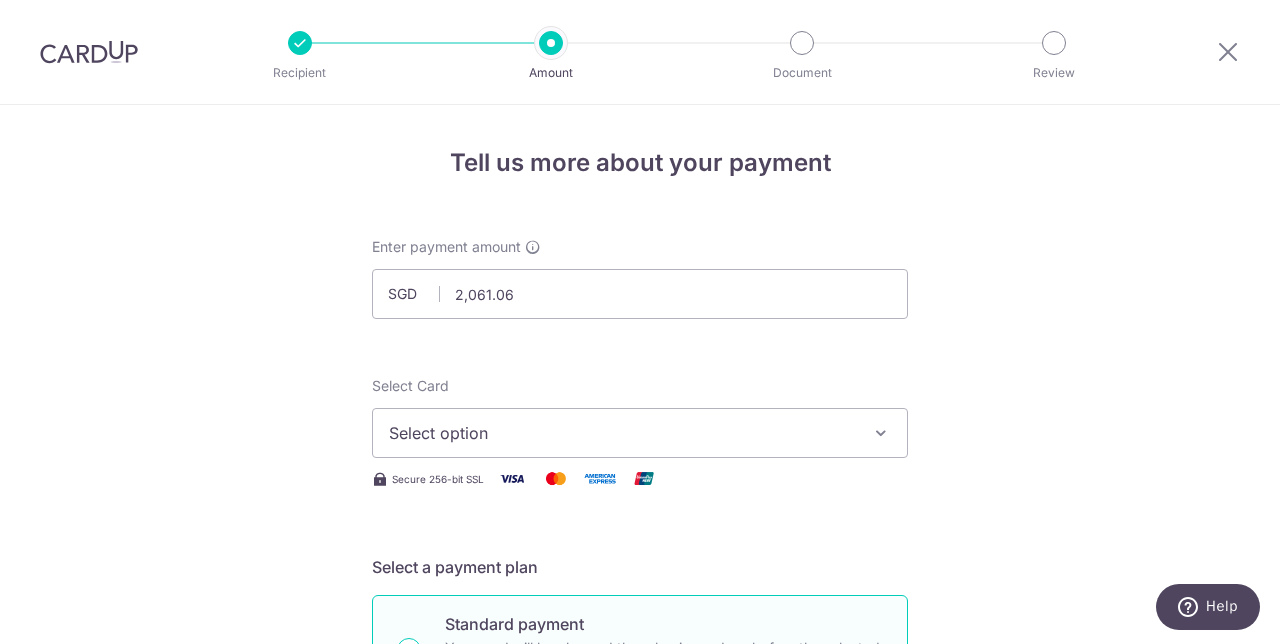 click on "Select option" at bounding box center (640, 433) 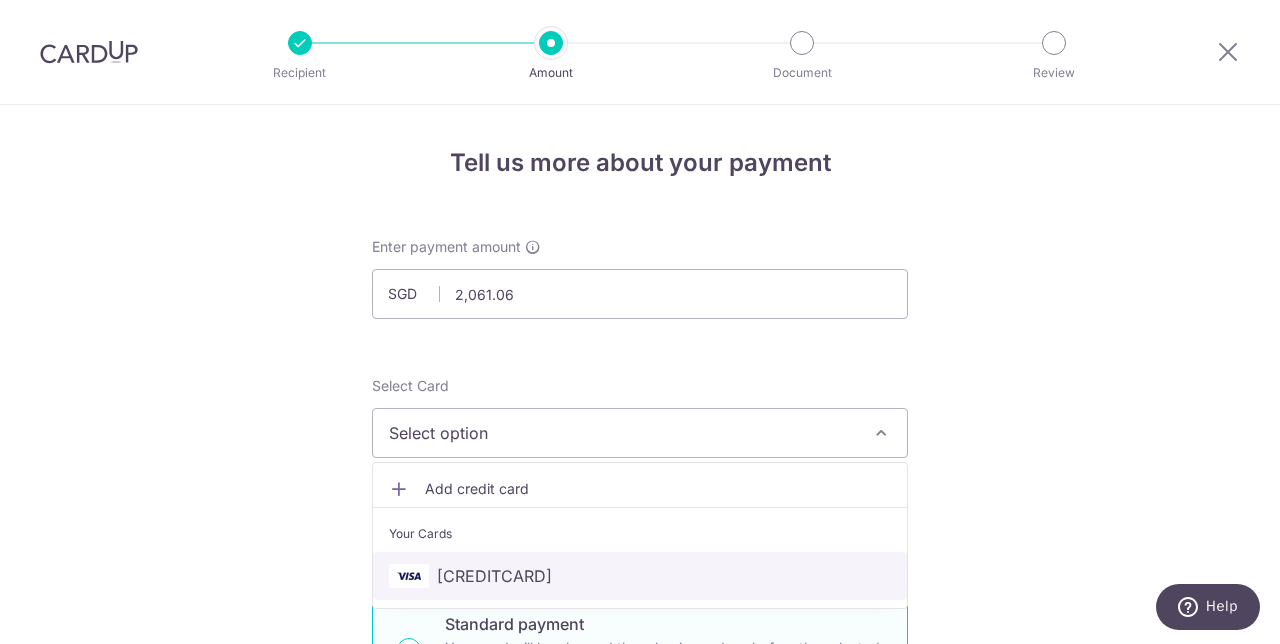 click on "**** [CREDIT CARD]" at bounding box center (494, 576) 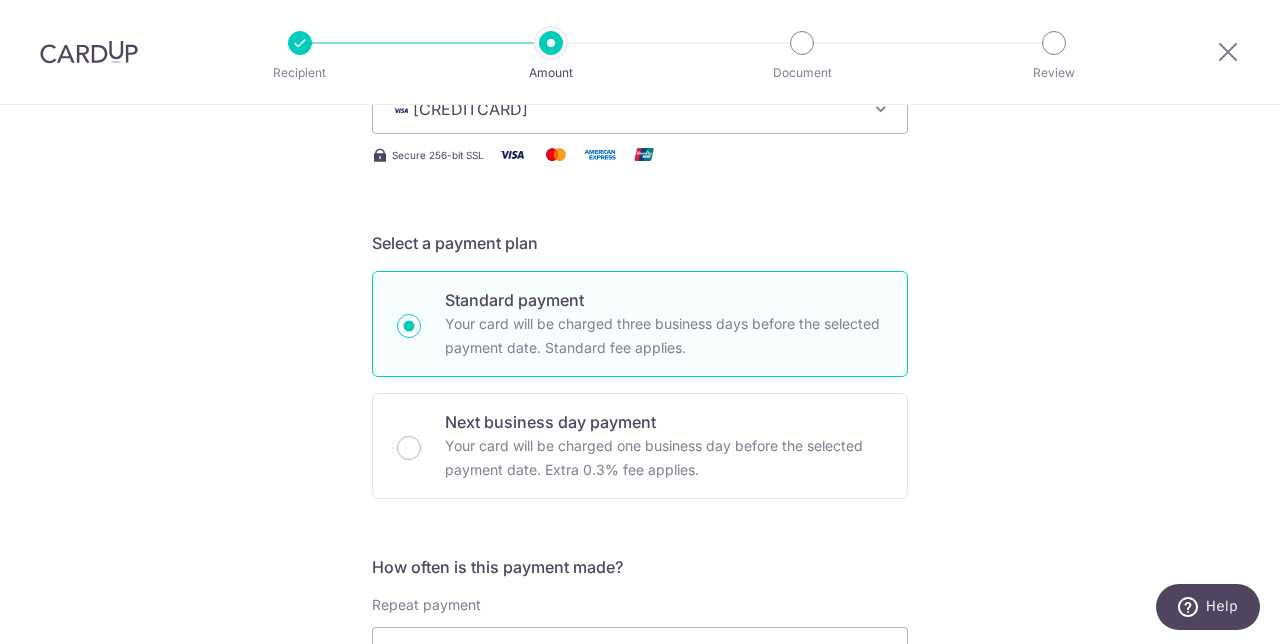 scroll, scrollTop: 711, scrollLeft: 0, axis: vertical 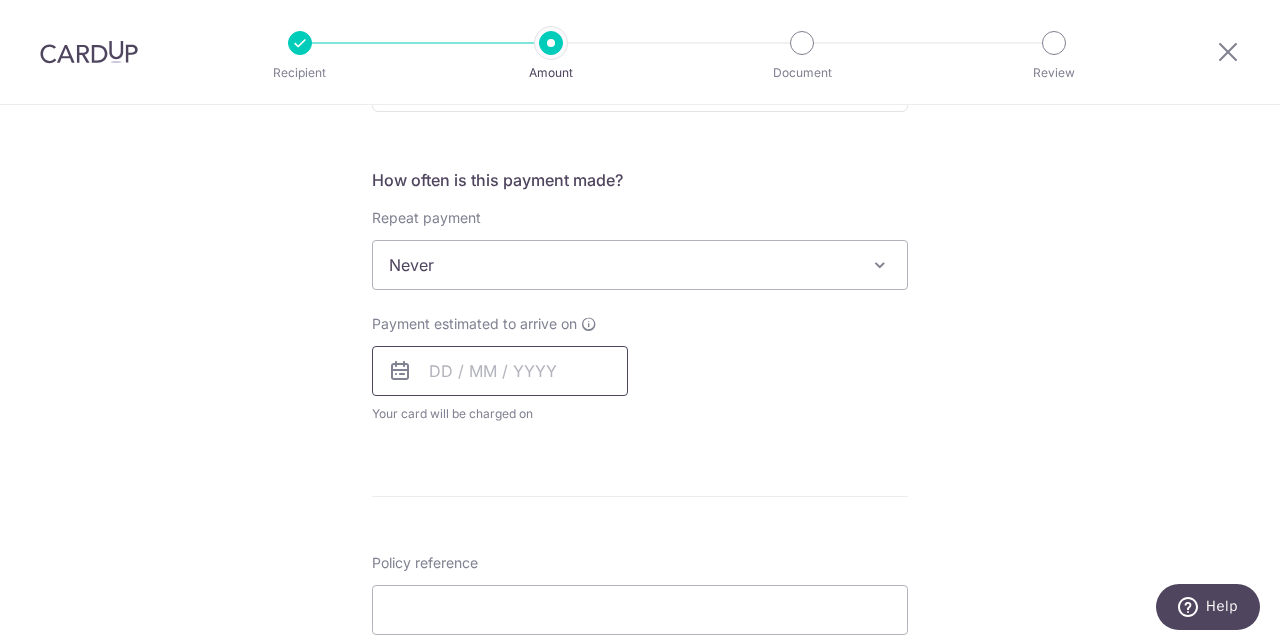 click at bounding box center [500, 371] 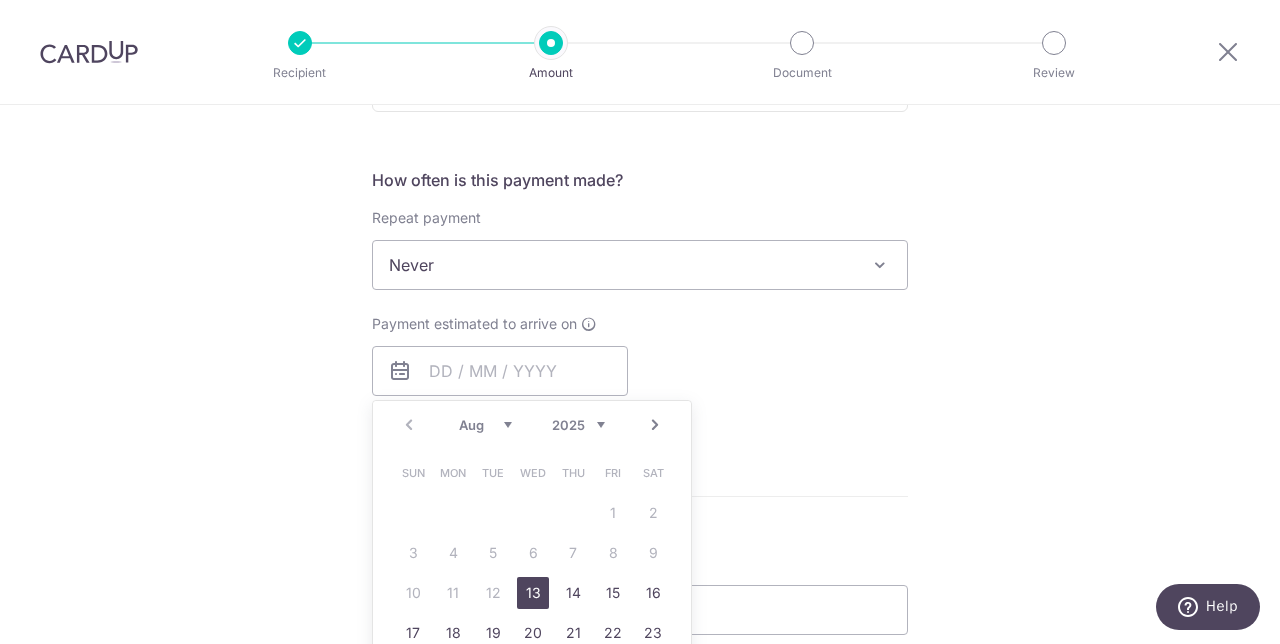 click on "13" at bounding box center [533, 593] 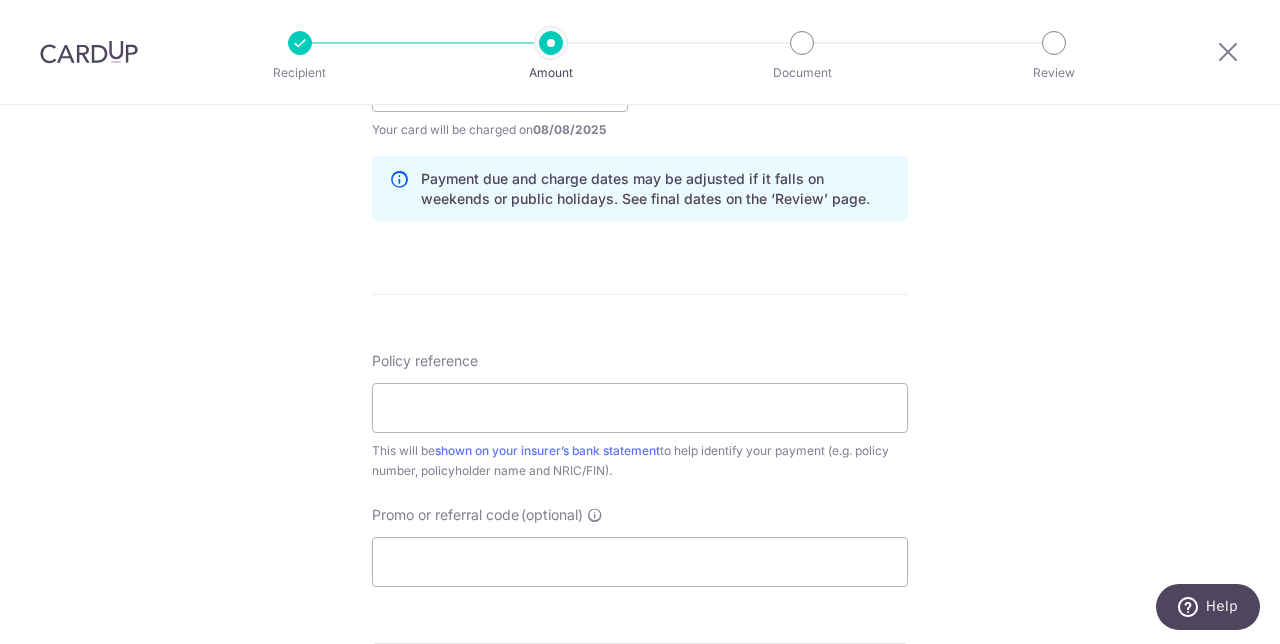 scroll, scrollTop: 1175, scrollLeft: 0, axis: vertical 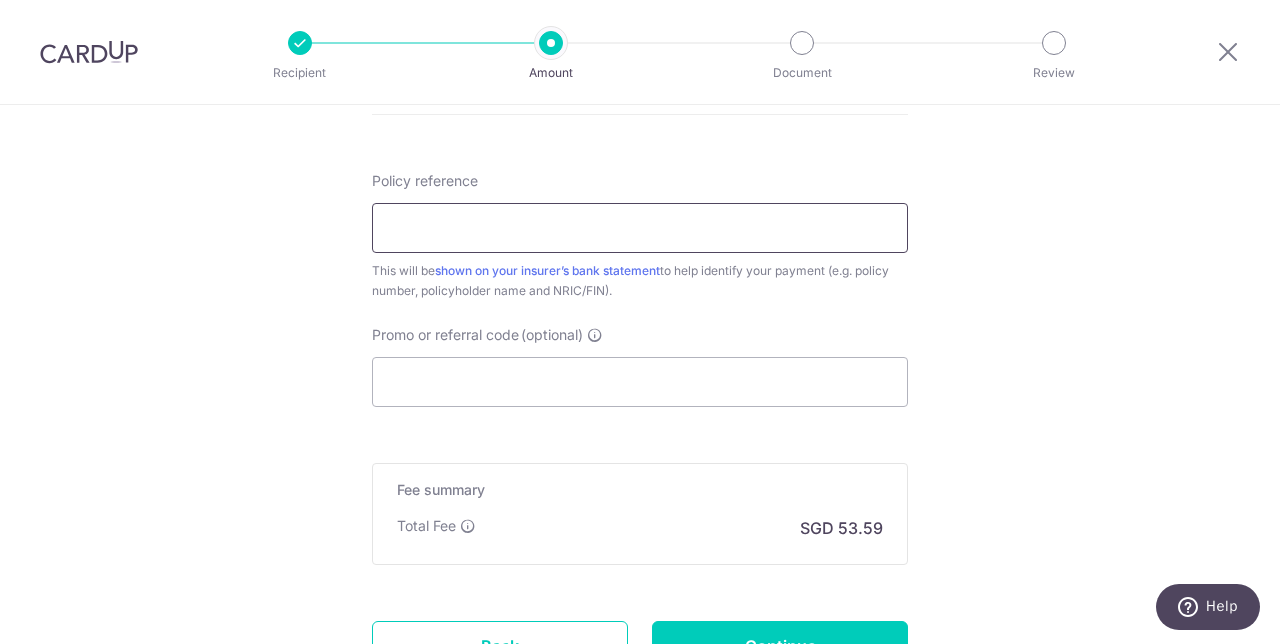 click on "Policy reference" at bounding box center (640, 228) 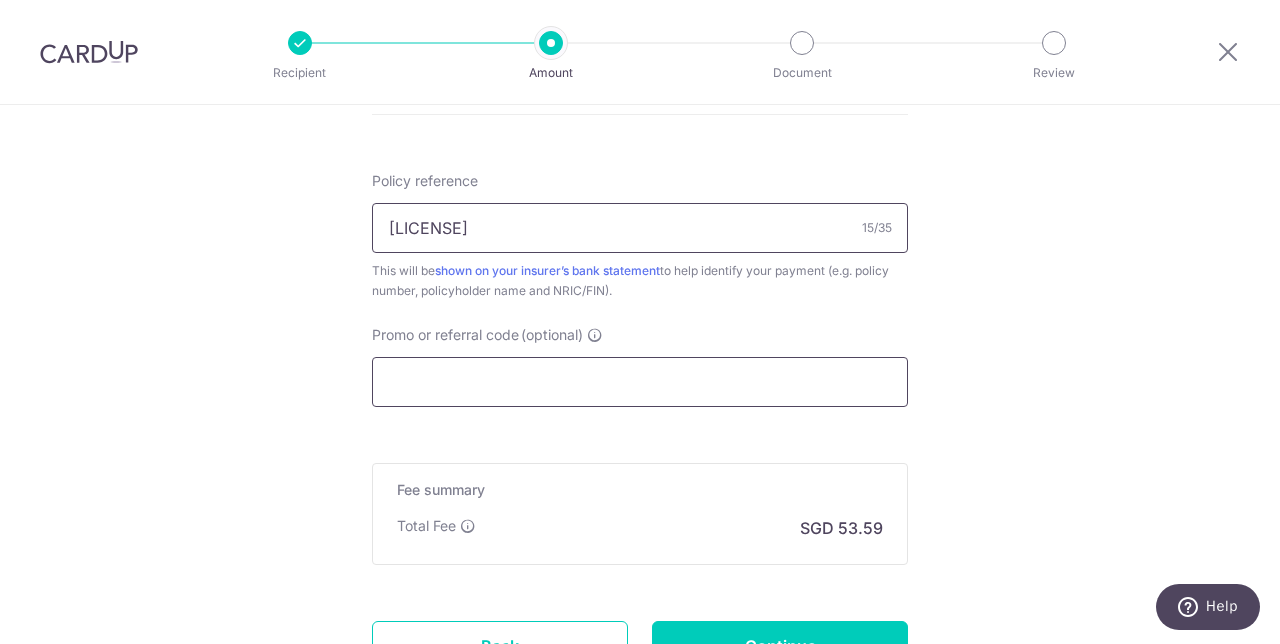 type on "08-B0027225-BIZ" 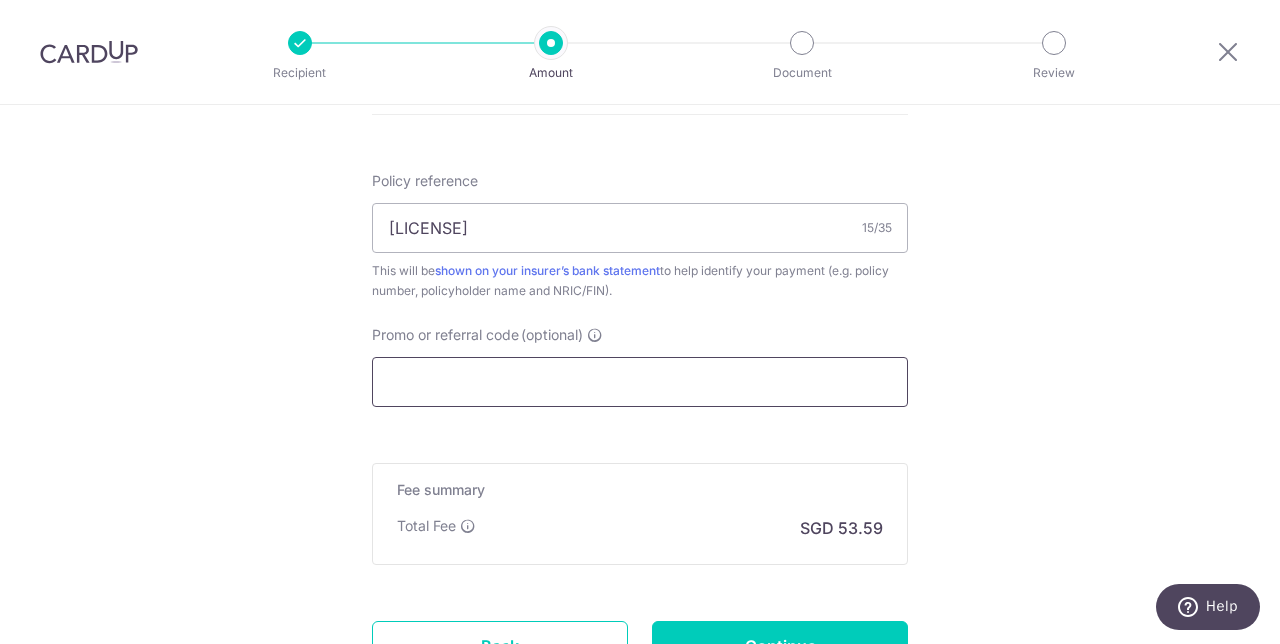 click on "Promo or referral code
(optional)" at bounding box center [640, 382] 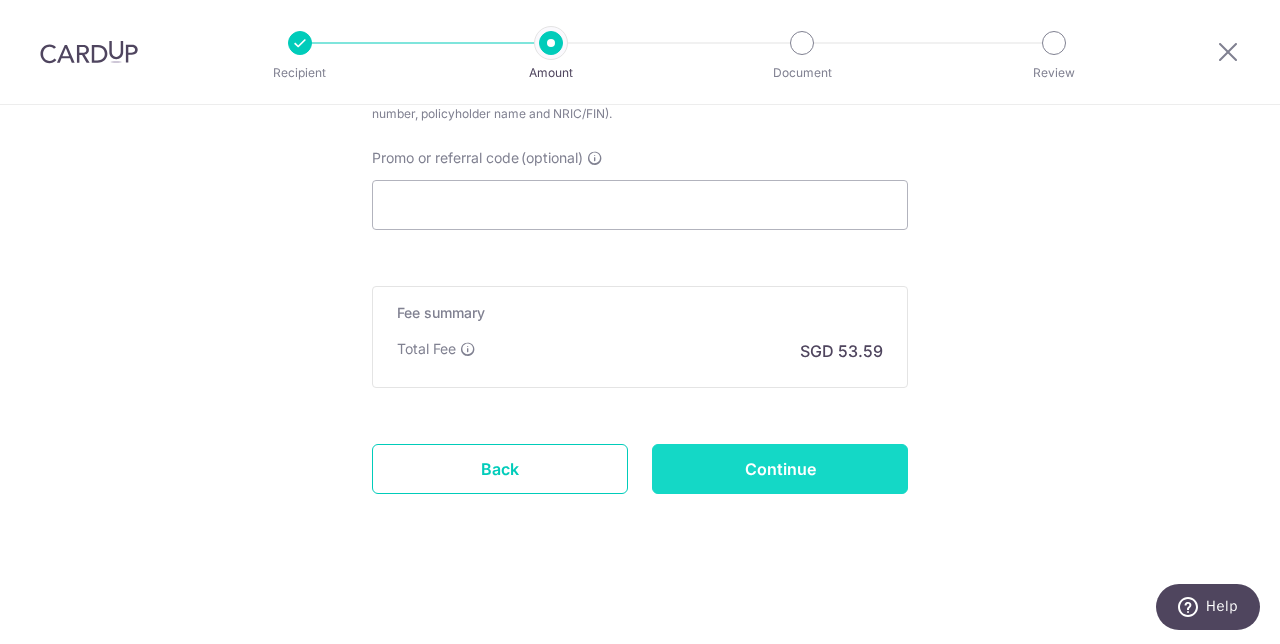click on "Continue" at bounding box center [780, 469] 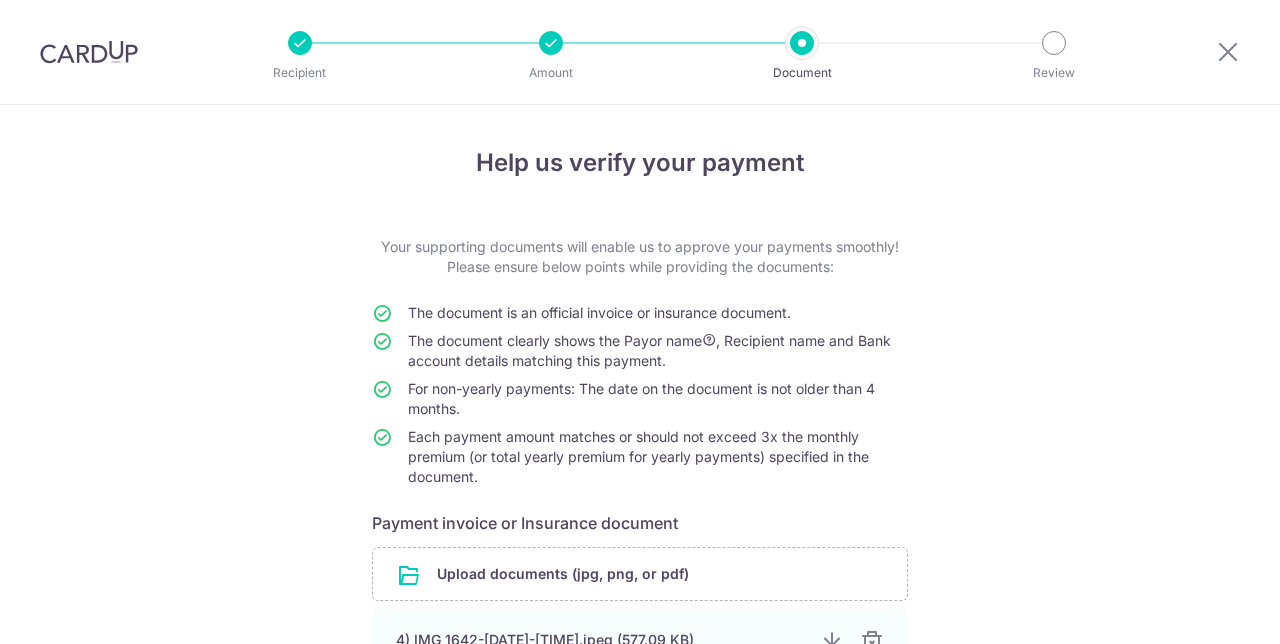 scroll, scrollTop: 0, scrollLeft: 0, axis: both 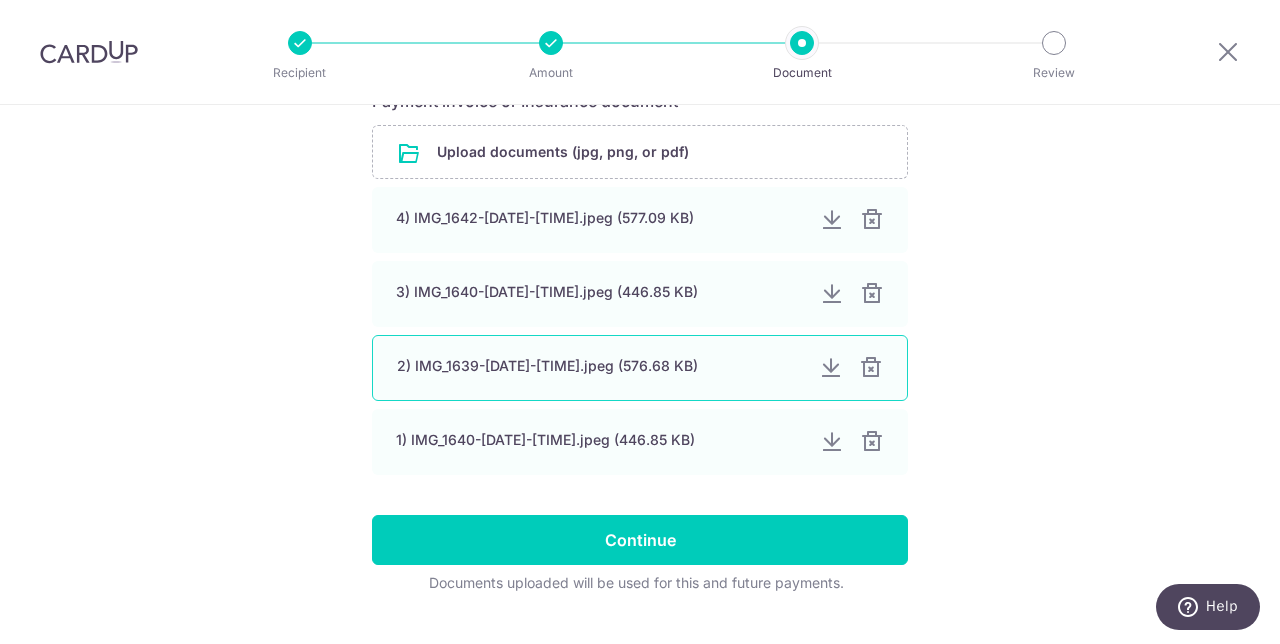click on "2) IMG_1639-20250806-201546.jpeg (576.68 KB)" at bounding box center [600, 366] 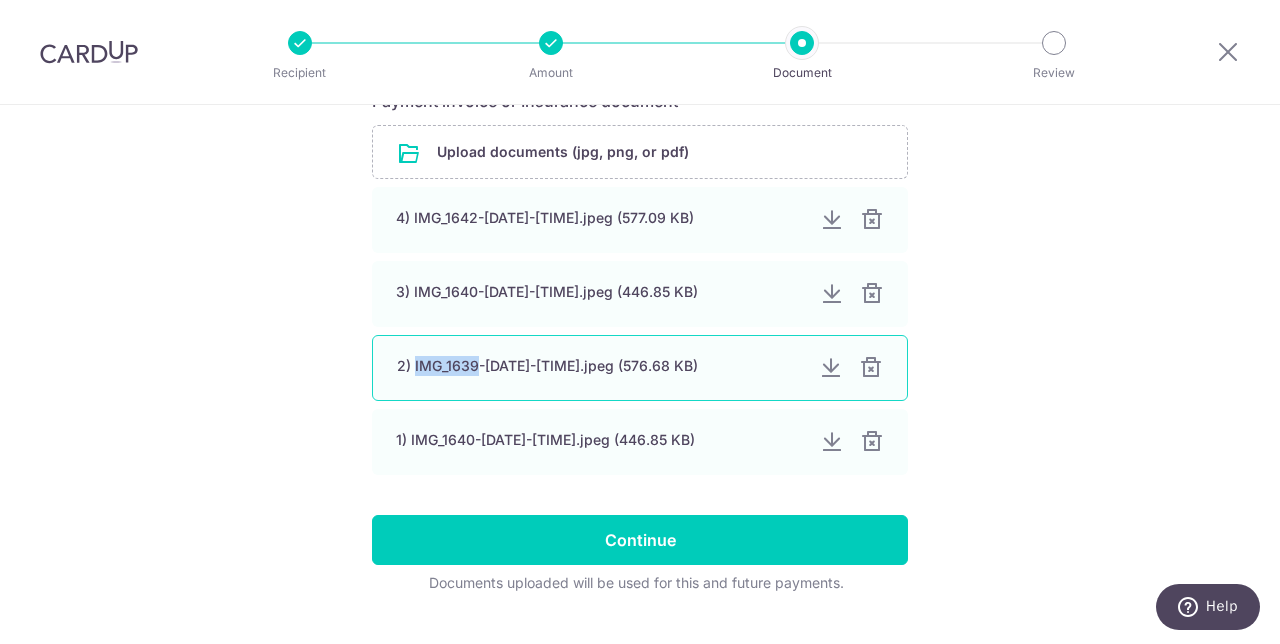 click on "2) IMG_1639-20250806-201546.jpeg (576.68 KB)" at bounding box center [600, 366] 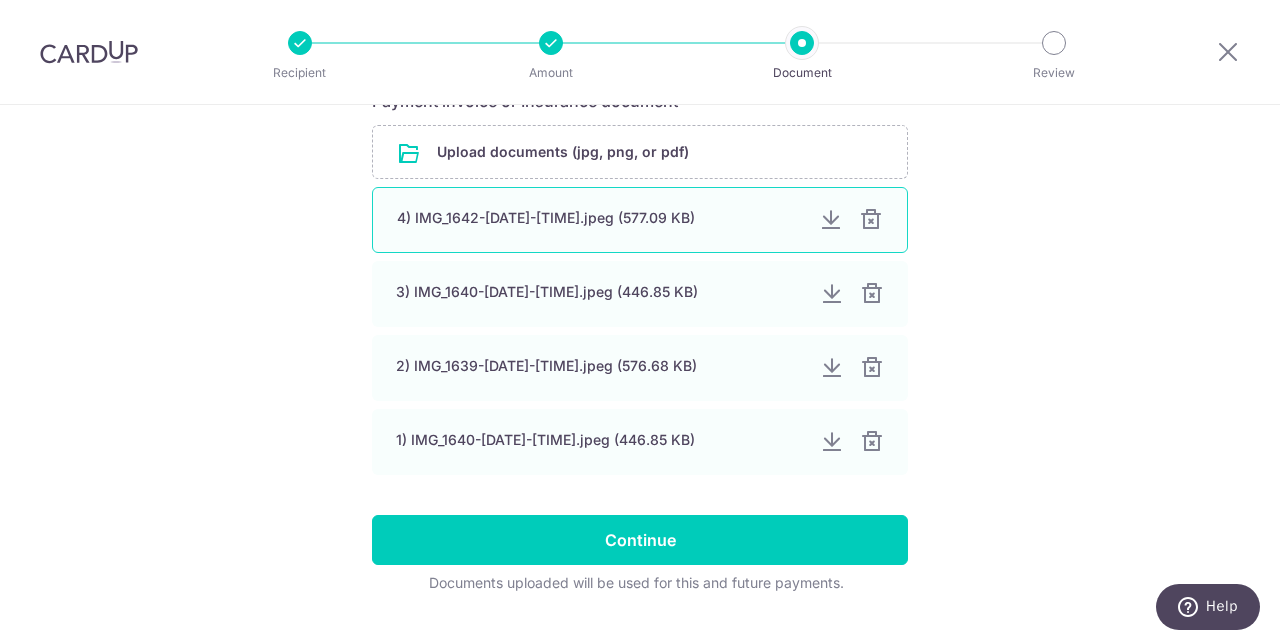 click at bounding box center [831, 220] 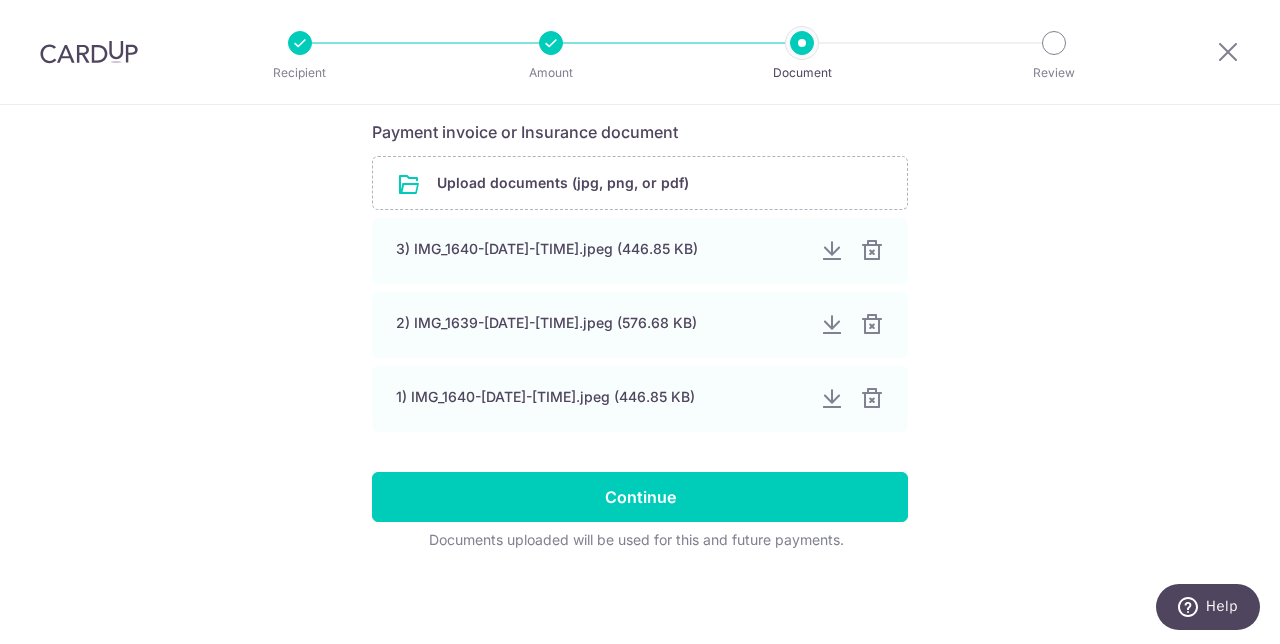 scroll, scrollTop: 391, scrollLeft: 0, axis: vertical 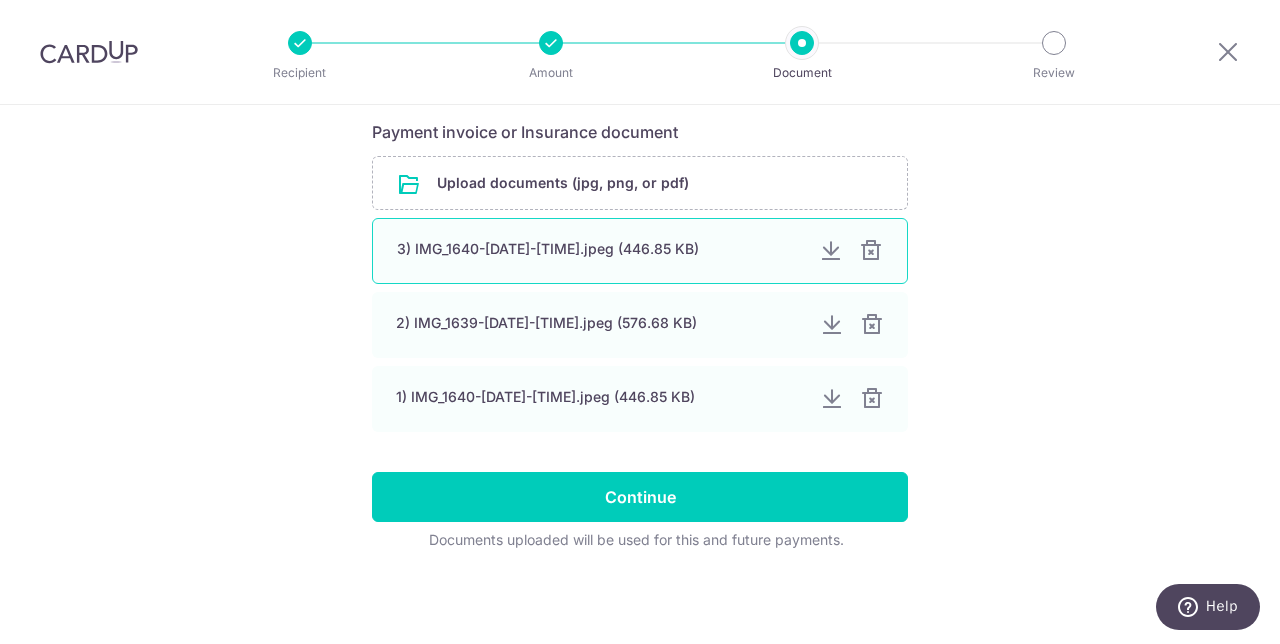 click at bounding box center [871, 251] 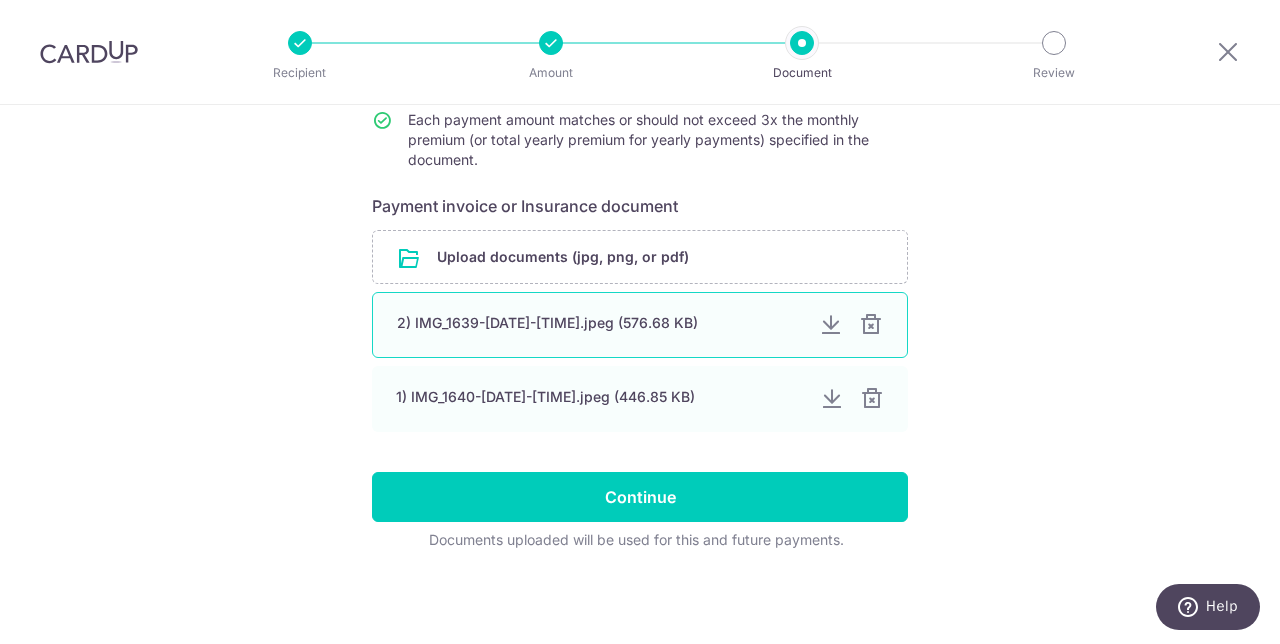 click at bounding box center [871, 325] 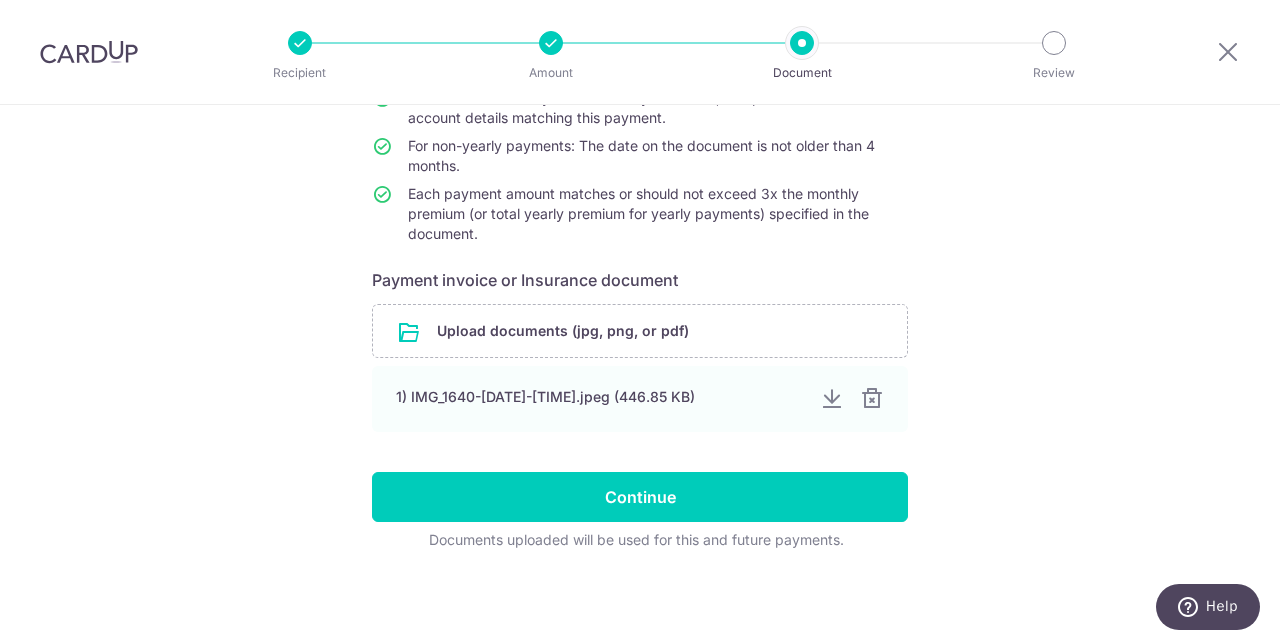 scroll, scrollTop: 243, scrollLeft: 0, axis: vertical 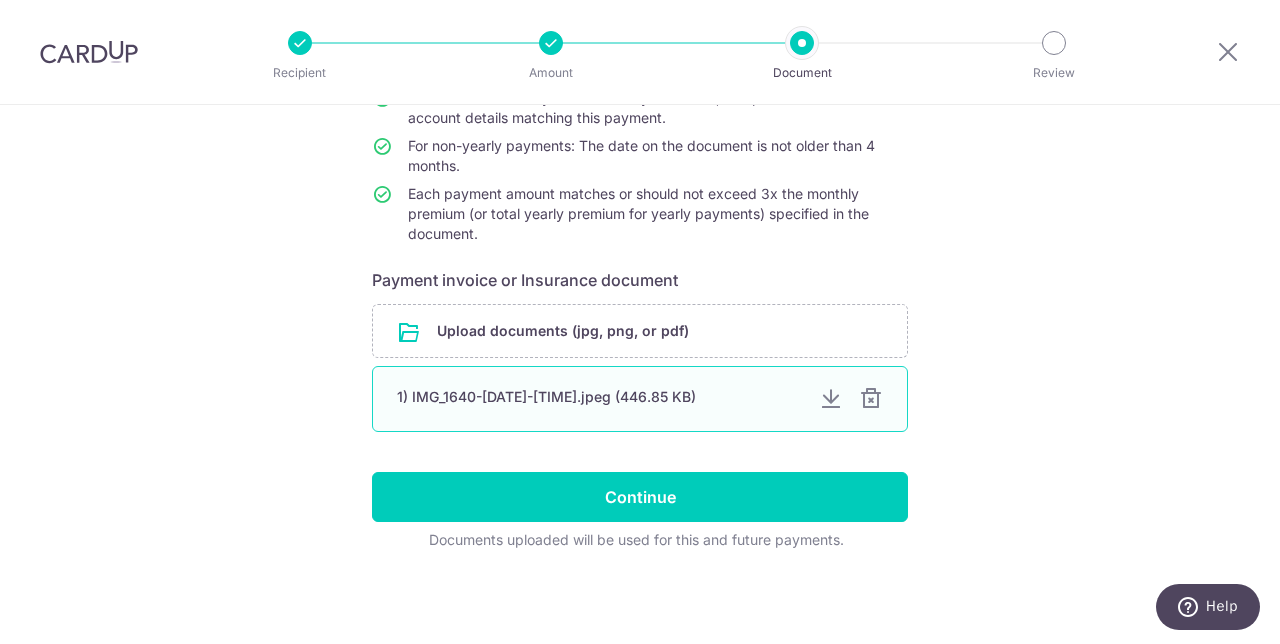 click at bounding box center [871, 399] 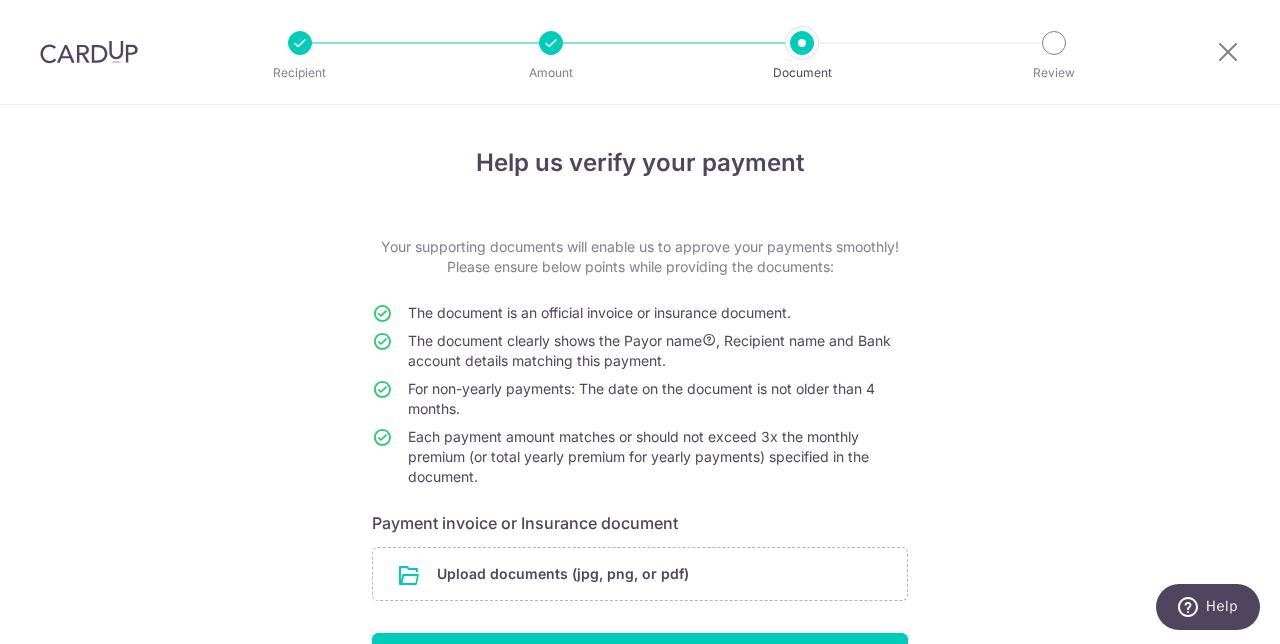 scroll, scrollTop: 161, scrollLeft: 0, axis: vertical 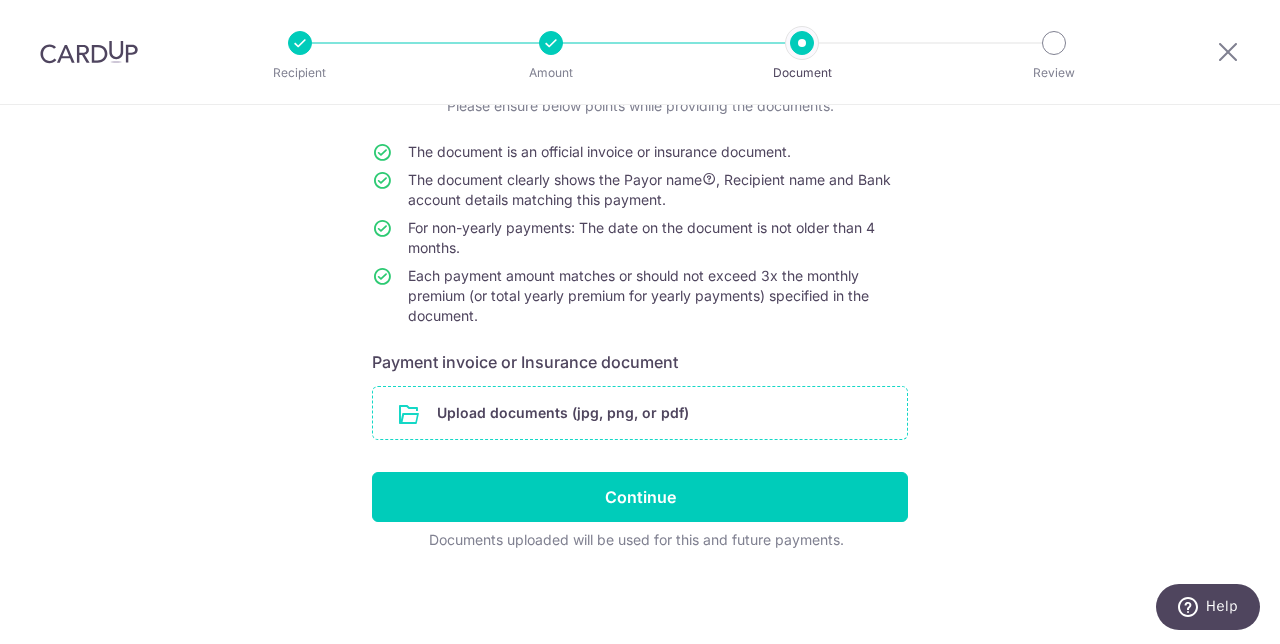 click at bounding box center (640, 413) 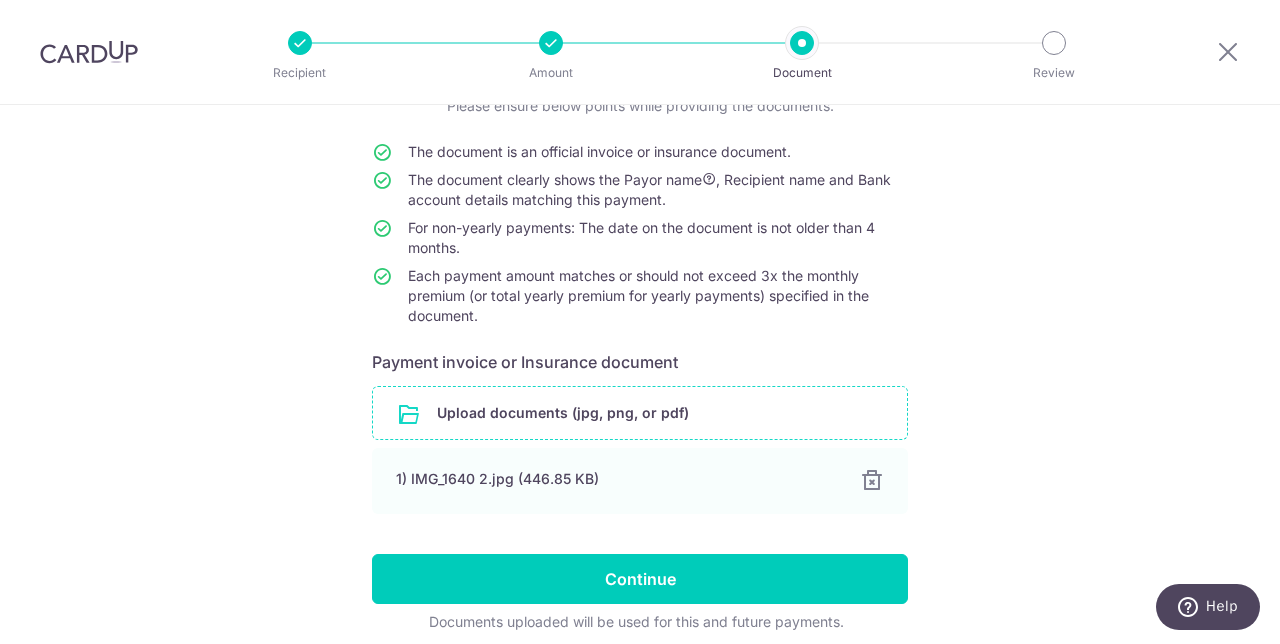 scroll, scrollTop: 243, scrollLeft: 0, axis: vertical 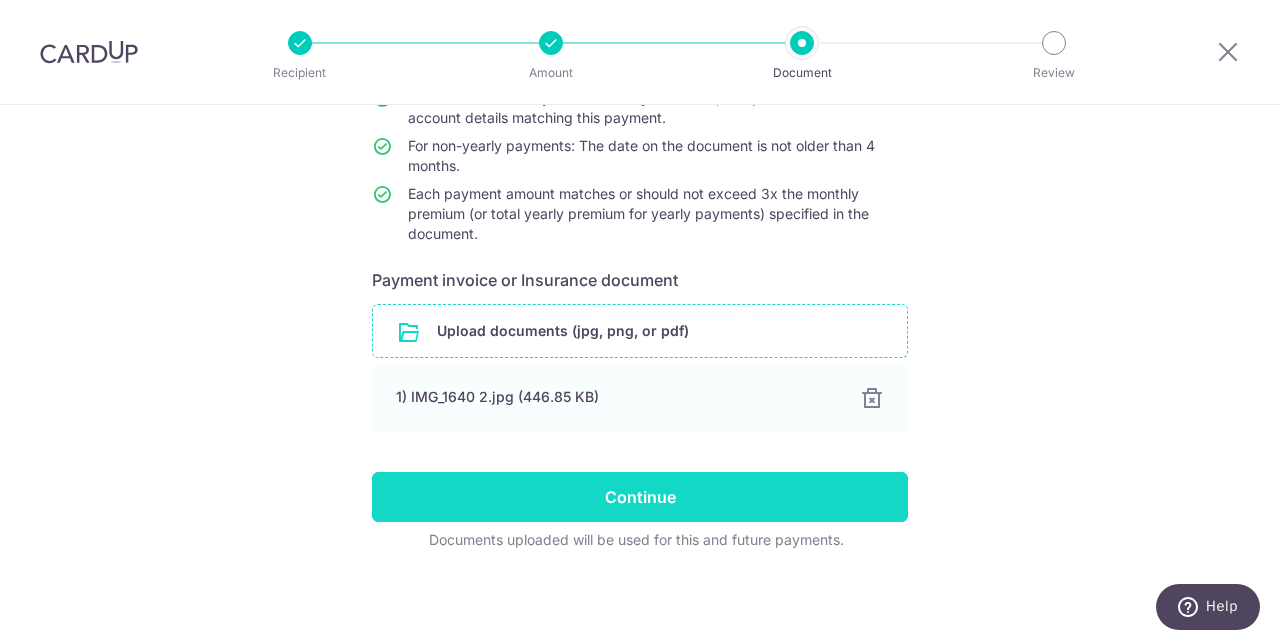 click on "Continue" at bounding box center (640, 497) 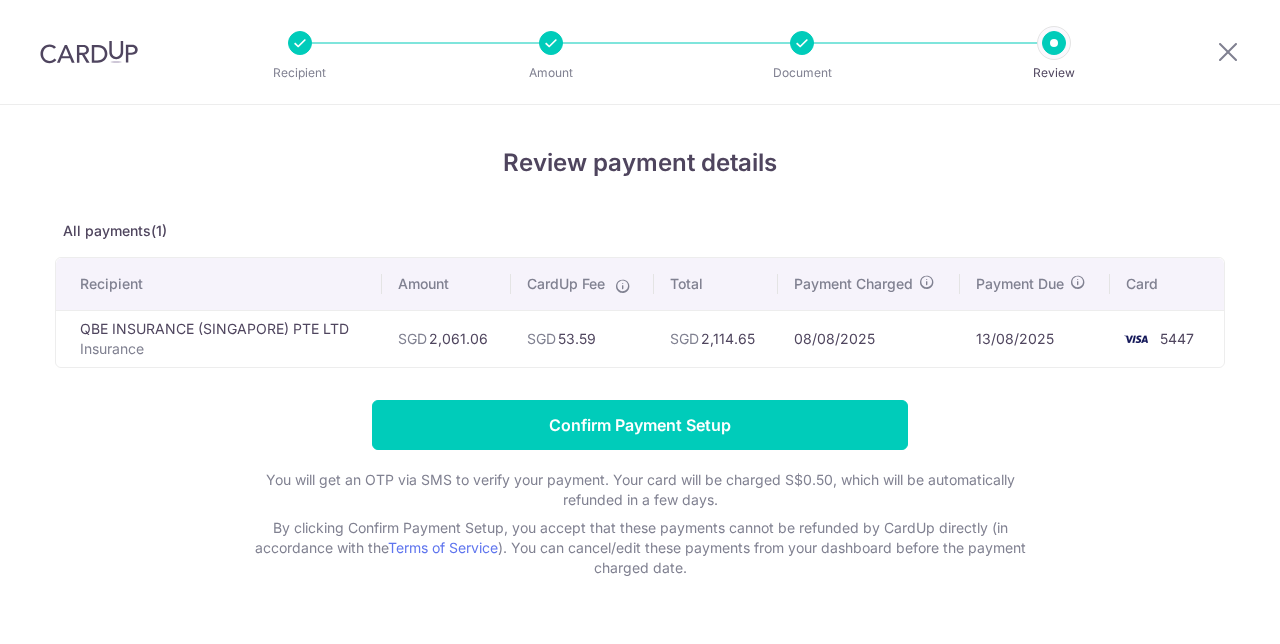 scroll, scrollTop: 0, scrollLeft: 0, axis: both 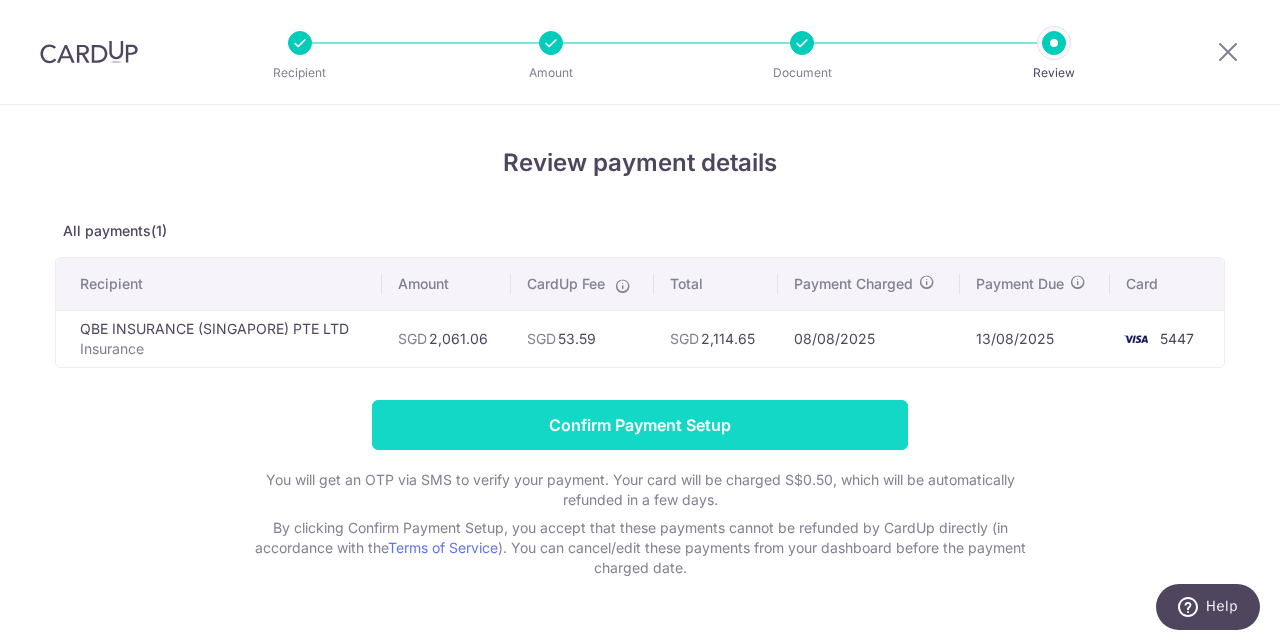 click on "Confirm Payment Setup" at bounding box center [640, 425] 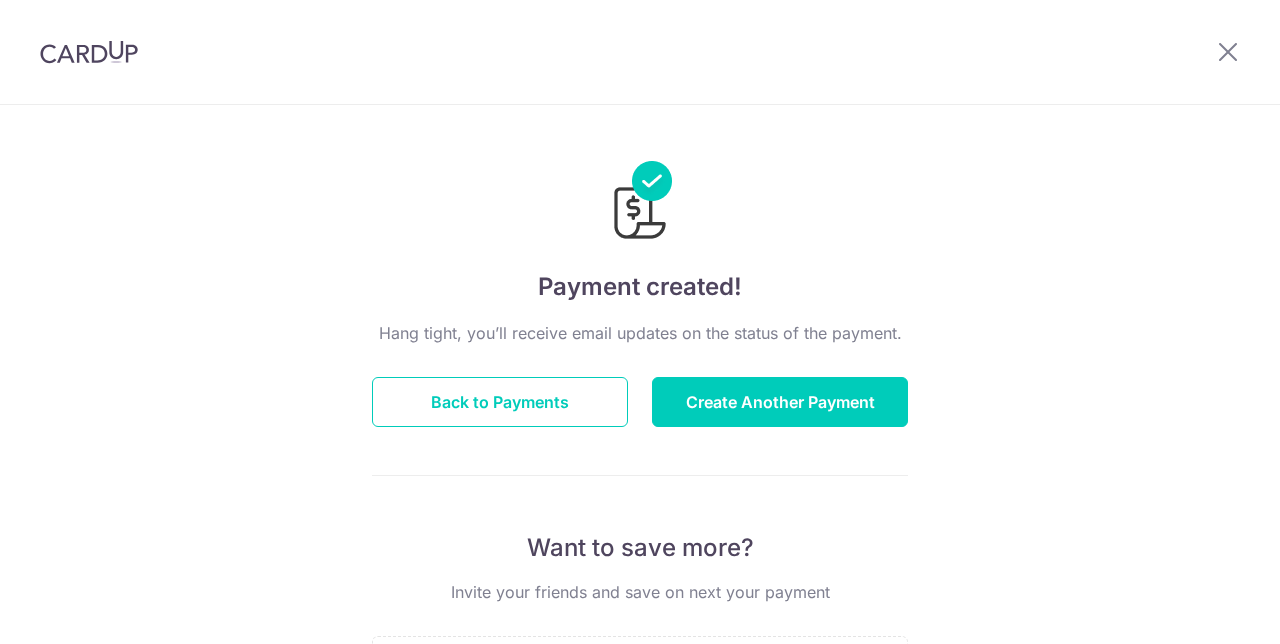 scroll, scrollTop: 0, scrollLeft: 0, axis: both 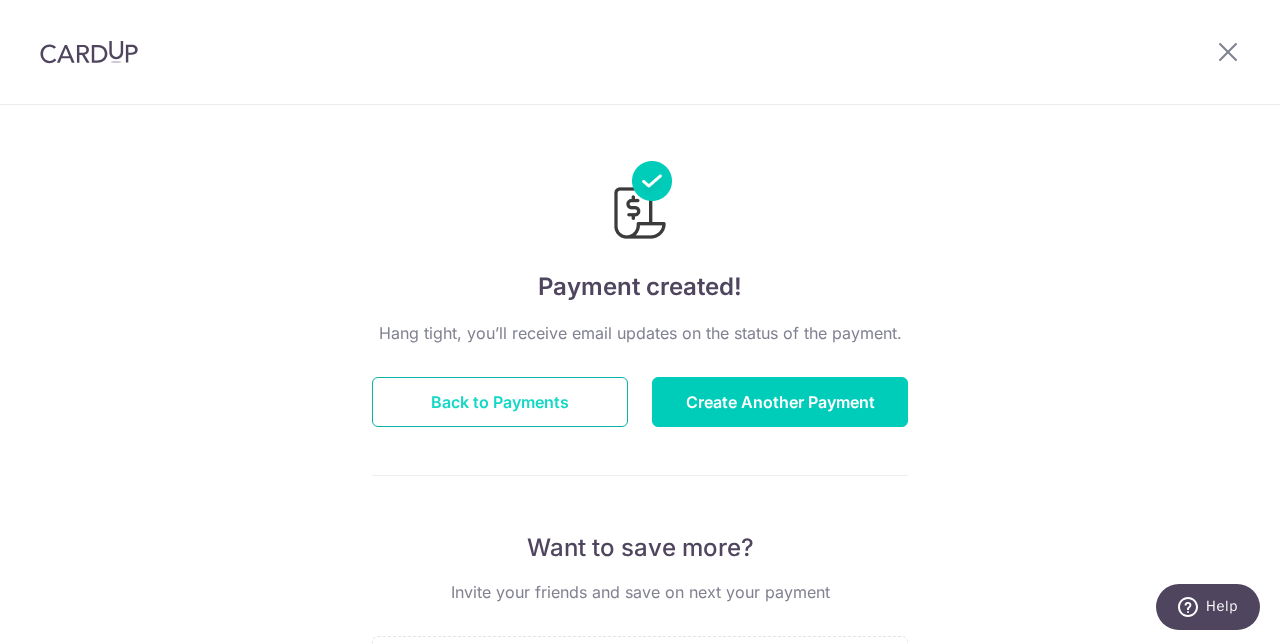 click on "Back to Payments" at bounding box center (500, 402) 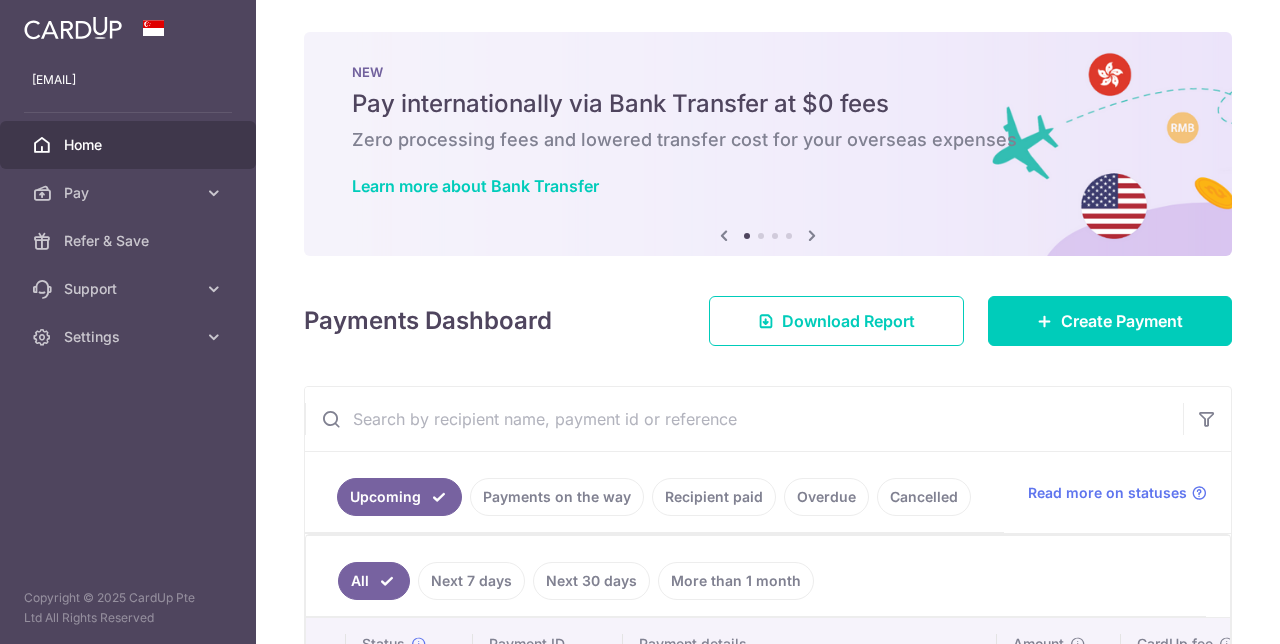 scroll, scrollTop: 0, scrollLeft: 0, axis: both 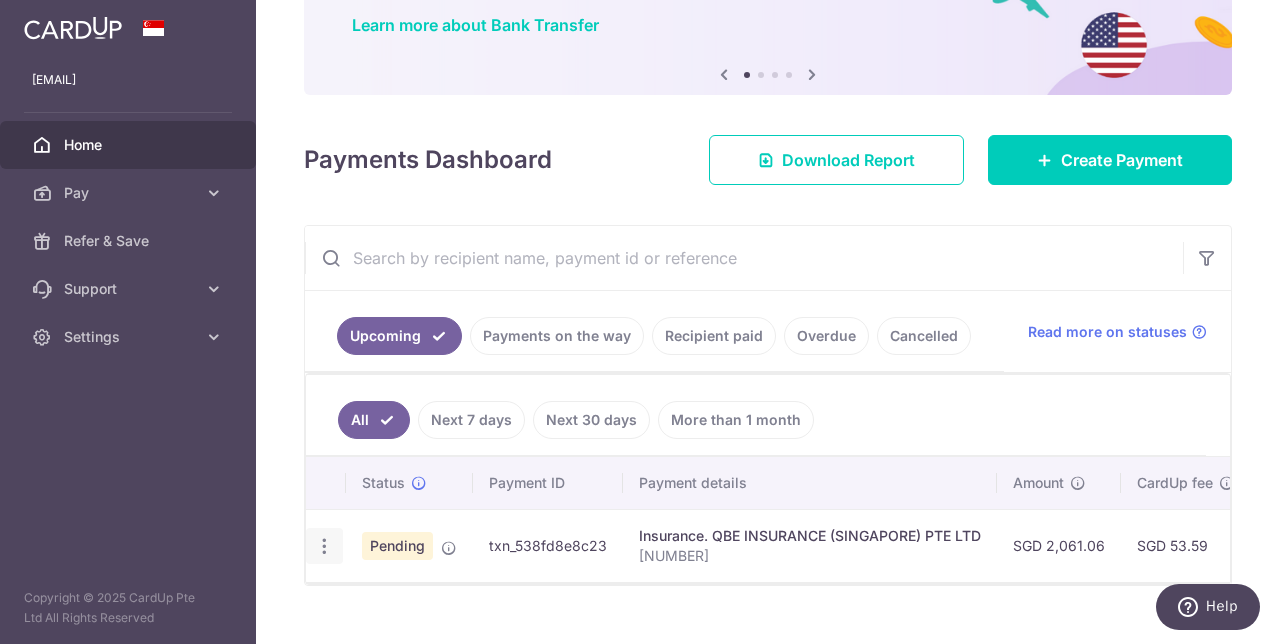 click at bounding box center [324, 546] 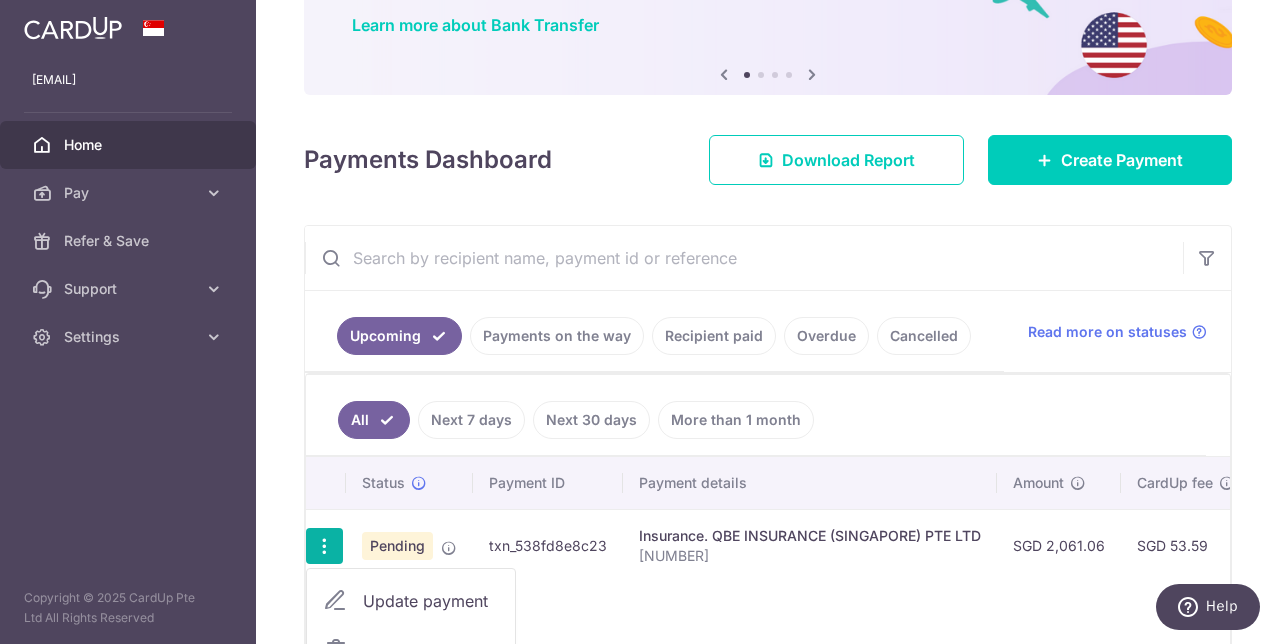 scroll, scrollTop: 318, scrollLeft: 0, axis: vertical 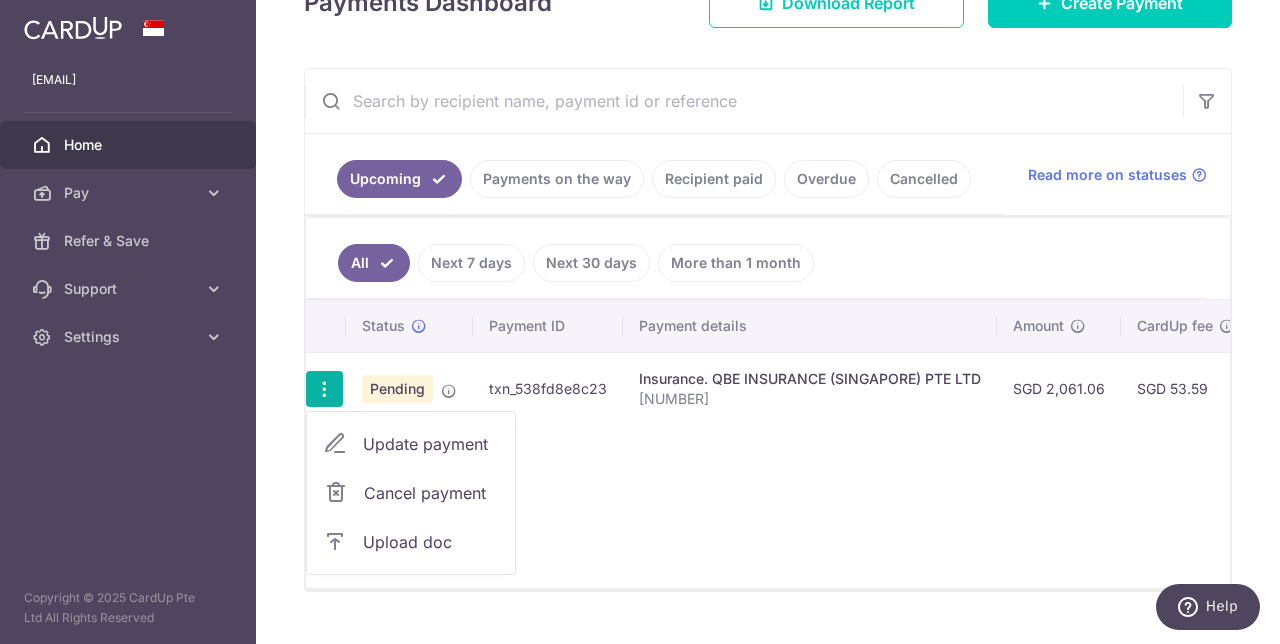click on "Upload doc" at bounding box center [431, 542] 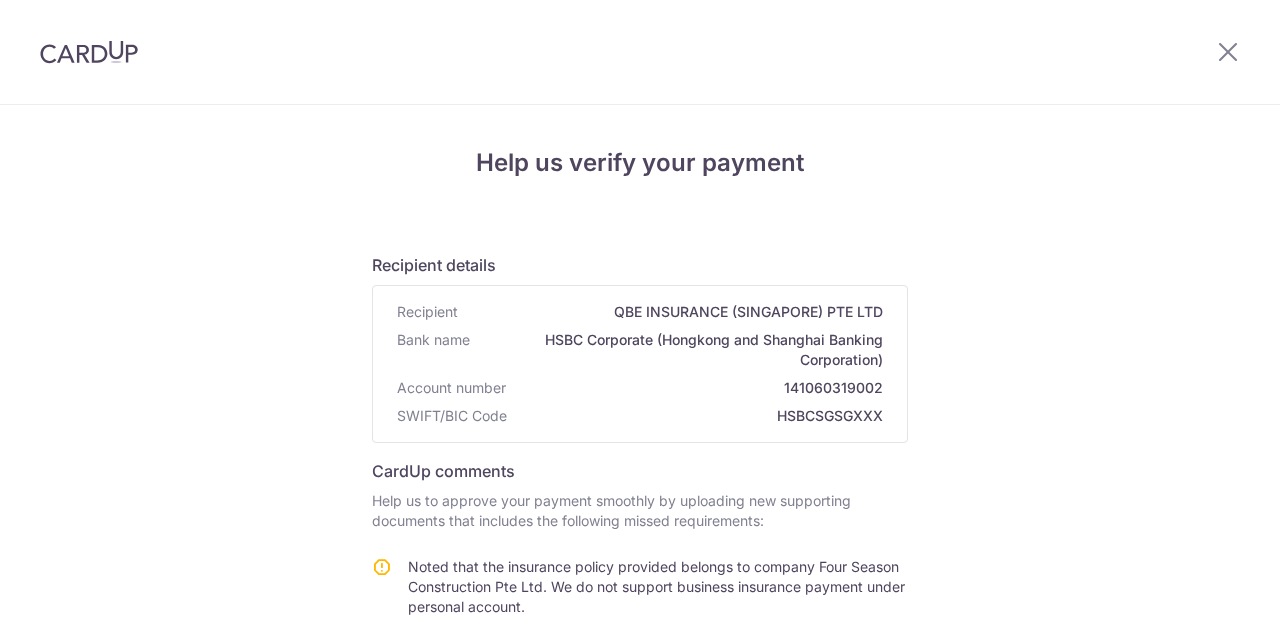 scroll, scrollTop: 0, scrollLeft: 0, axis: both 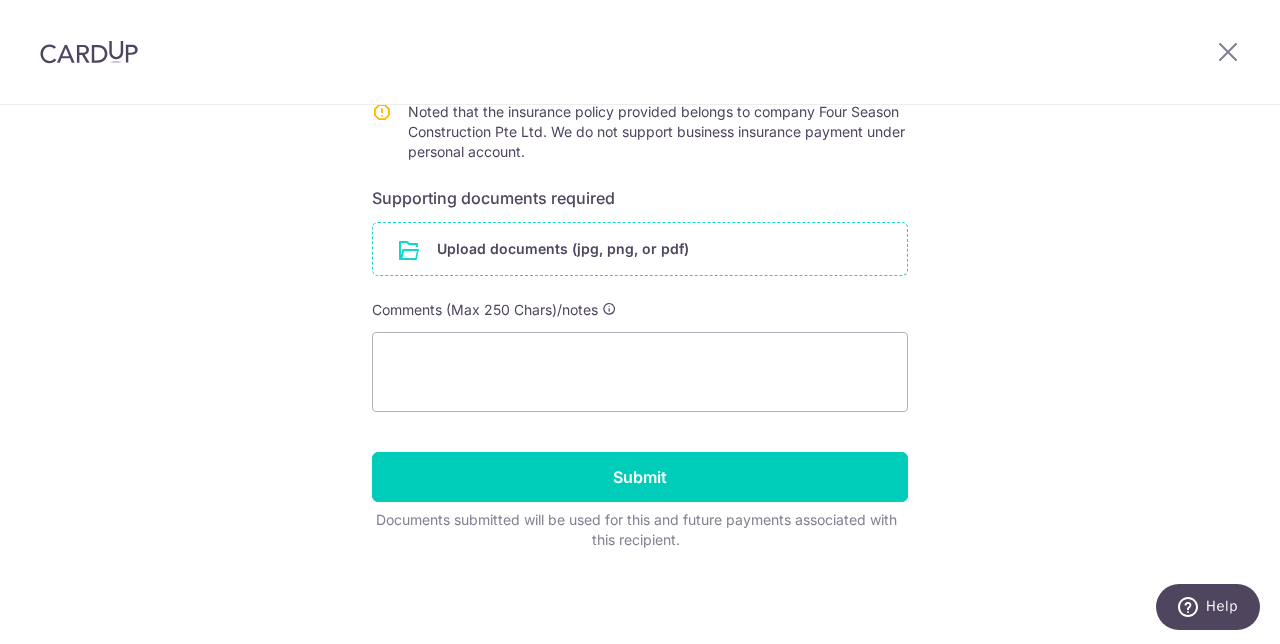 click at bounding box center (640, 249) 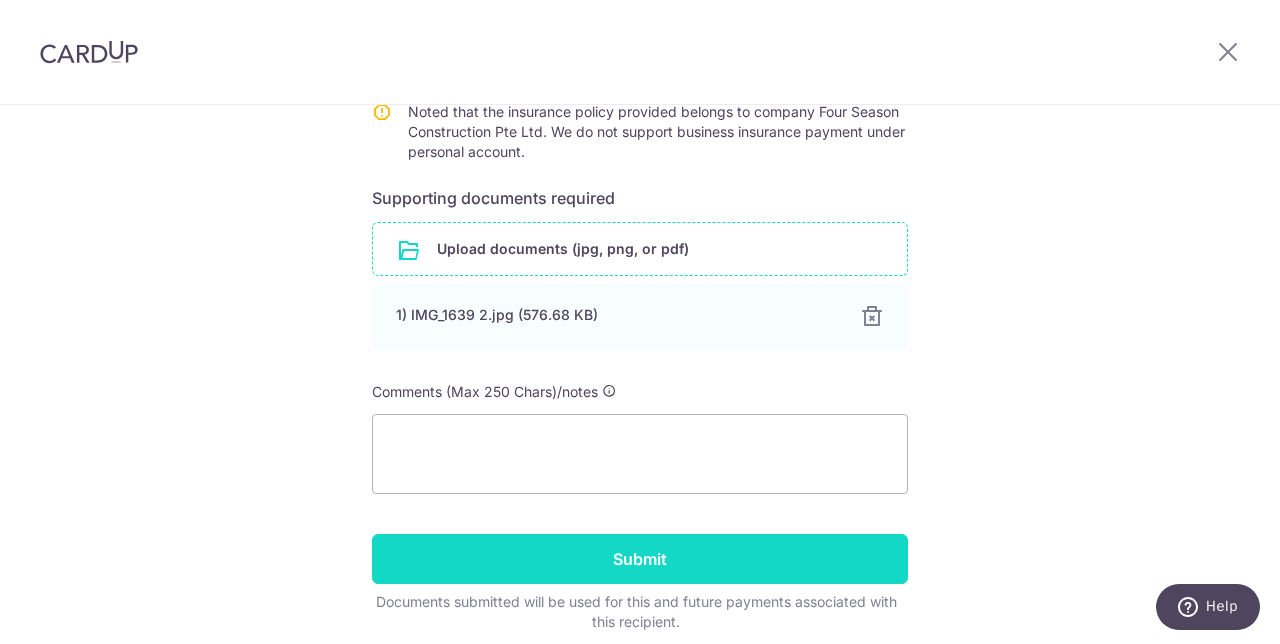 click on "Submit" at bounding box center [640, 559] 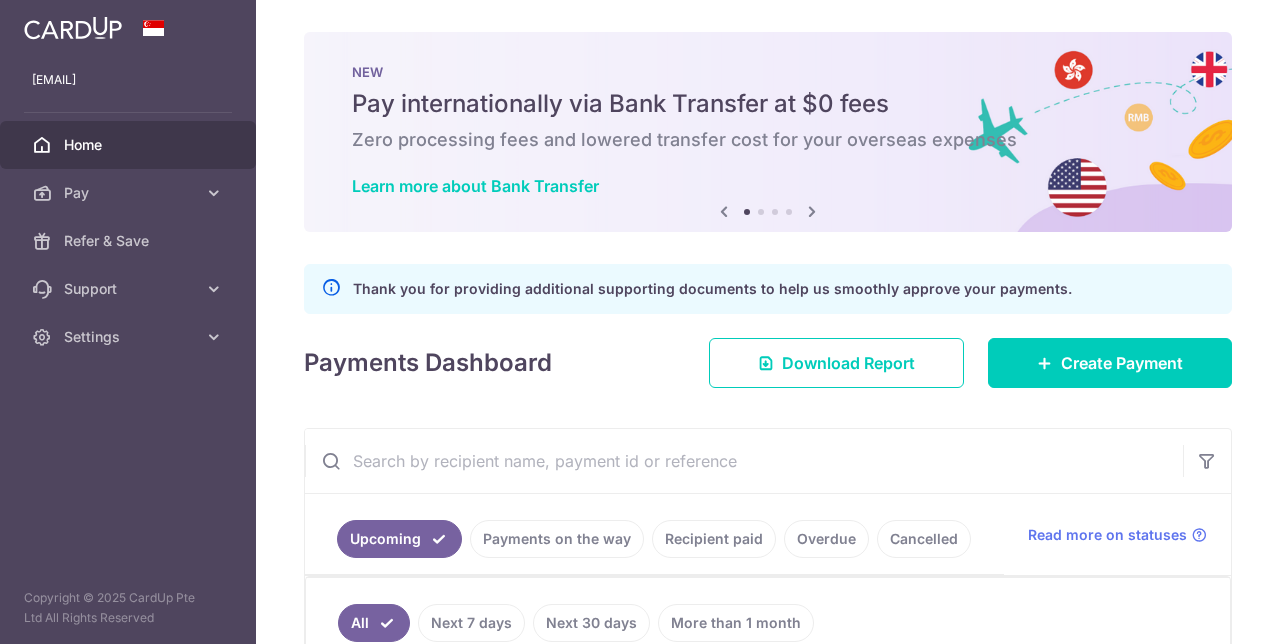 scroll, scrollTop: 0, scrollLeft: 0, axis: both 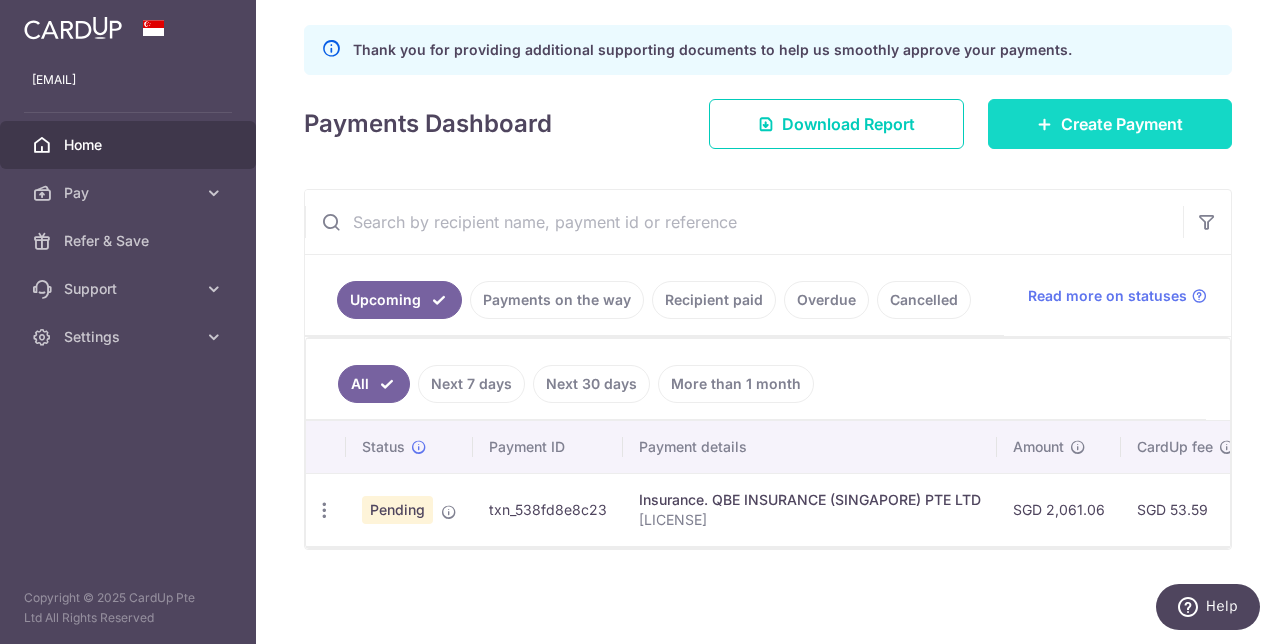 click on "Create Payment" at bounding box center (1110, 124) 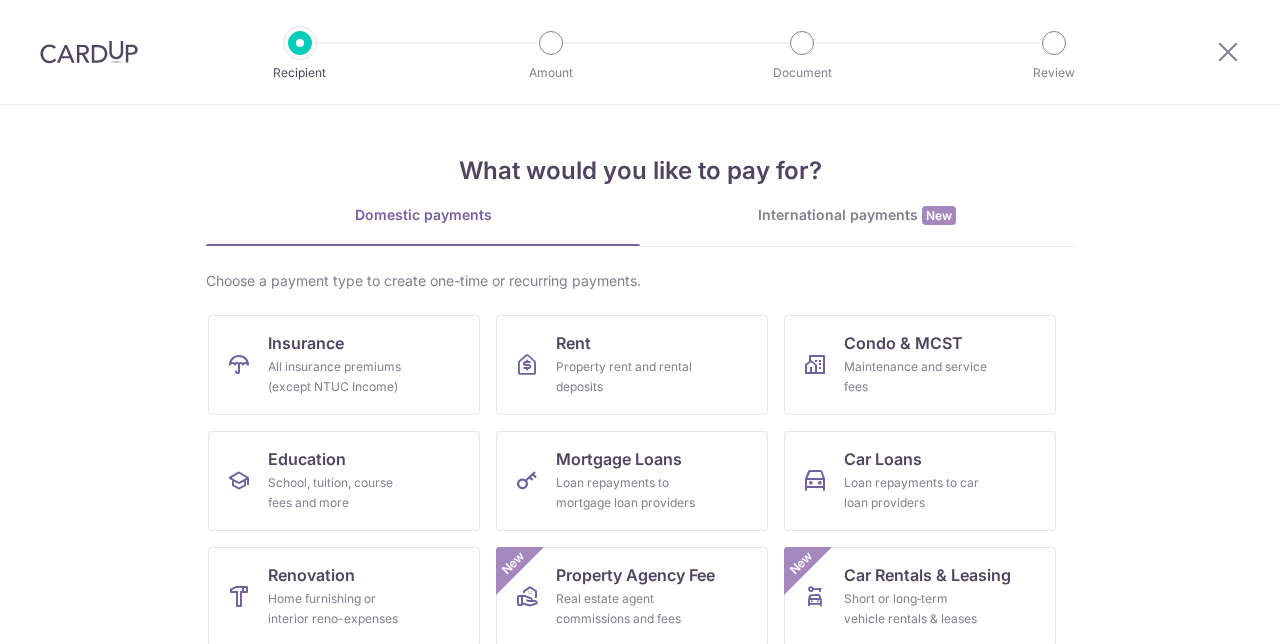 scroll, scrollTop: 0, scrollLeft: 0, axis: both 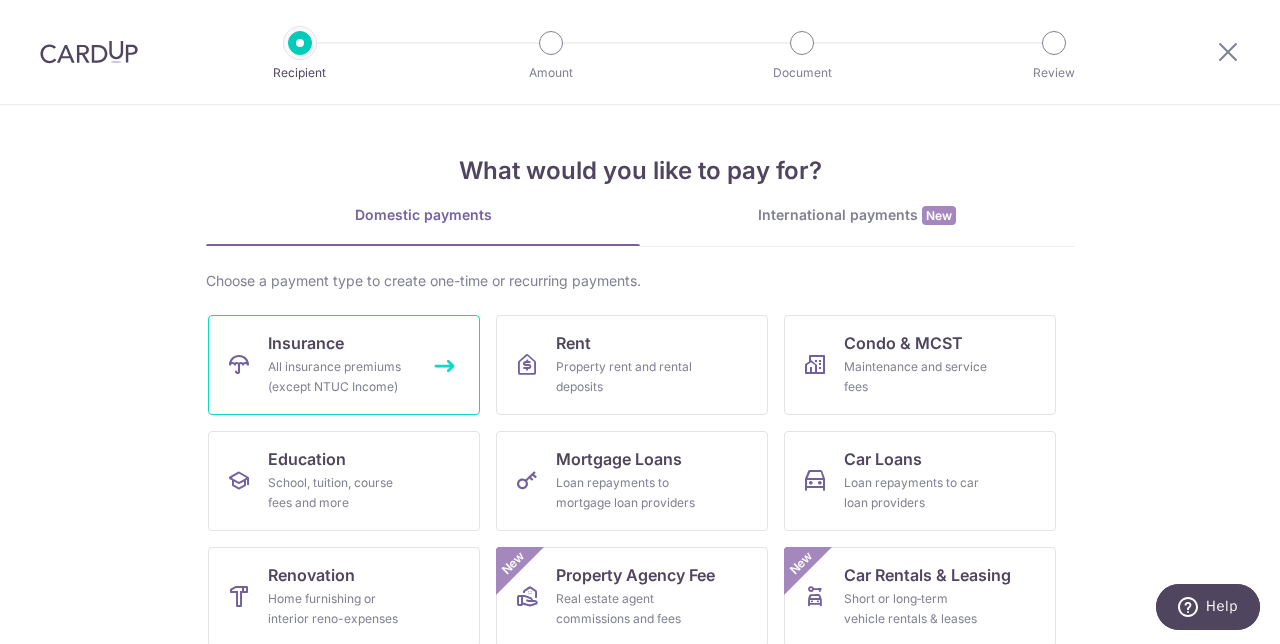 click on "All insurance premiums (except NTUC Income)" at bounding box center [340, 377] 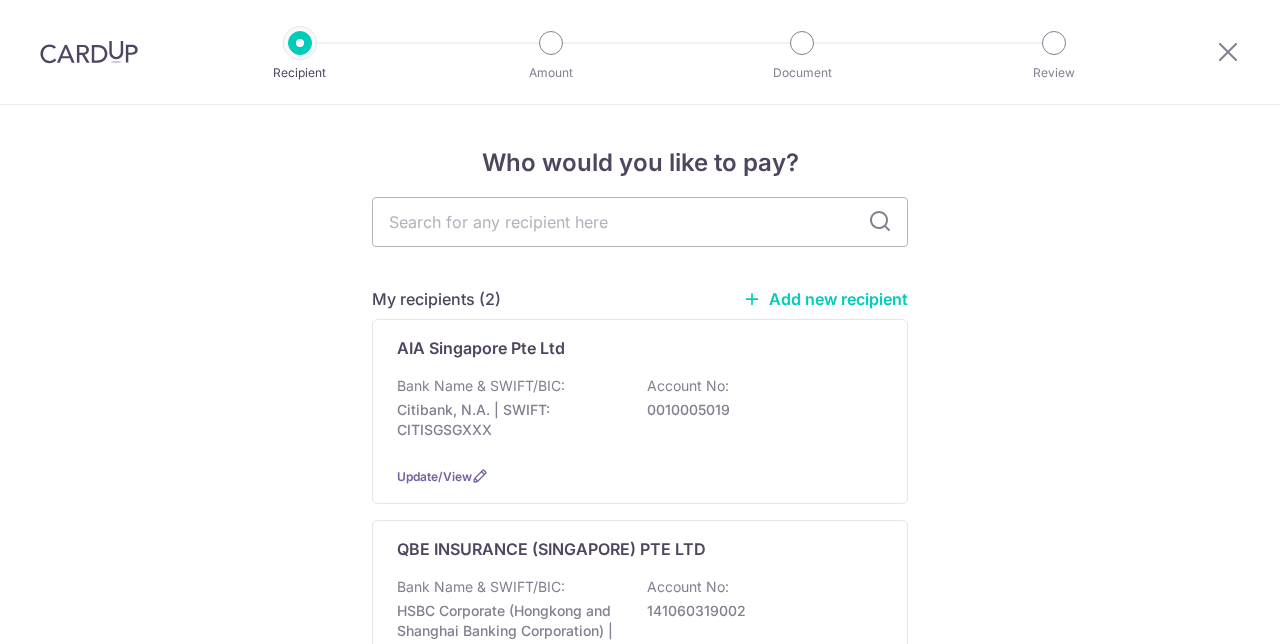 scroll, scrollTop: 0, scrollLeft: 0, axis: both 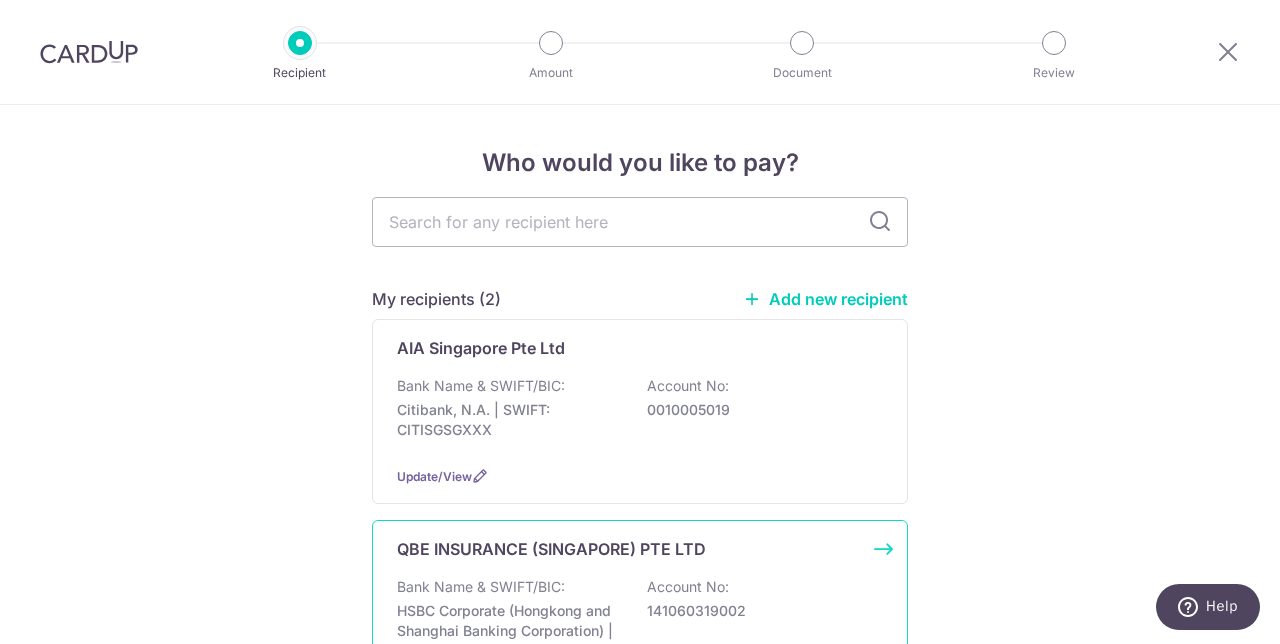 click on "Bank Name & SWIFT/BIC:" at bounding box center [481, 587] 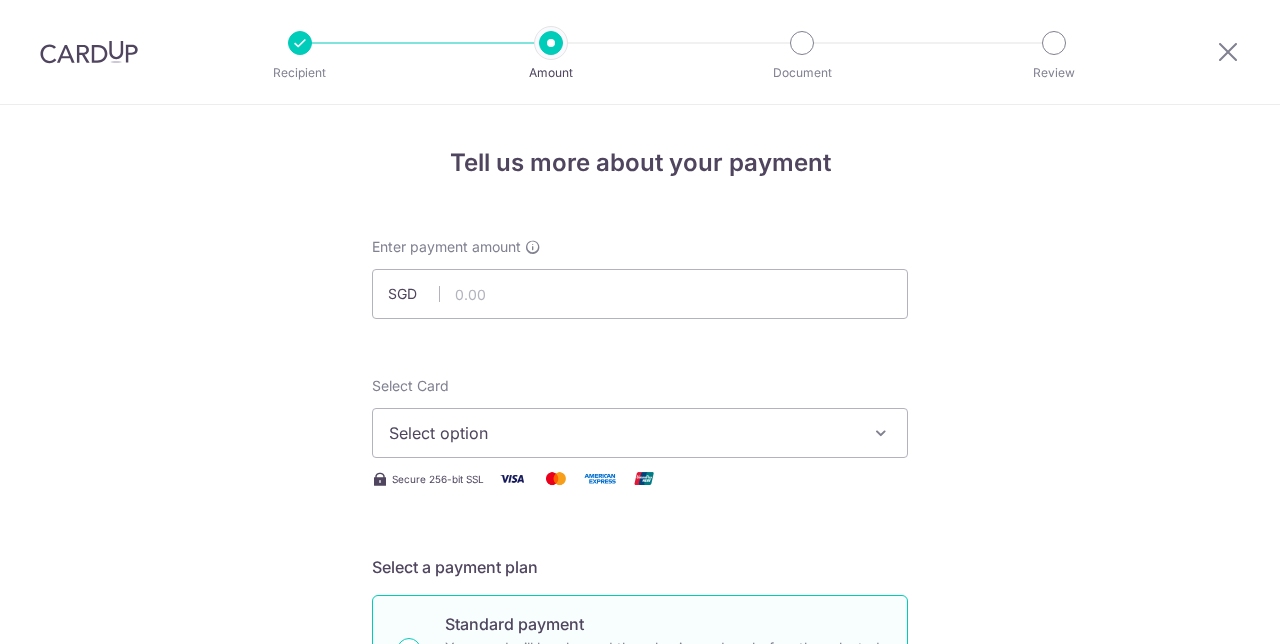 scroll, scrollTop: 0, scrollLeft: 0, axis: both 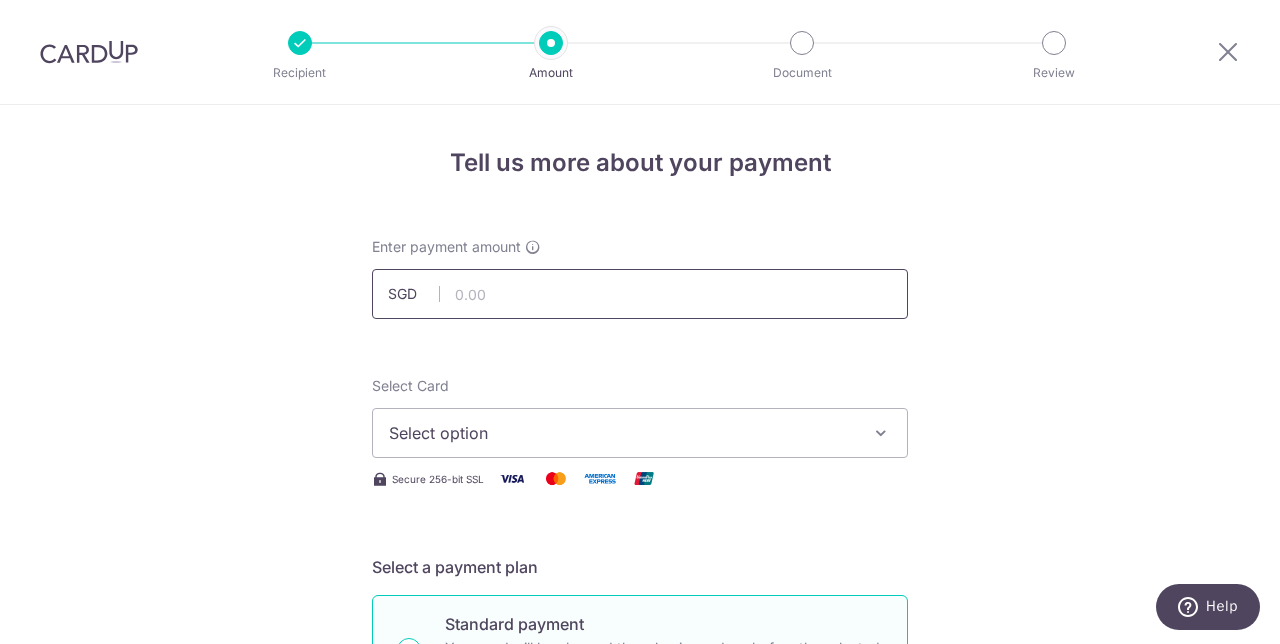 click at bounding box center [640, 294] 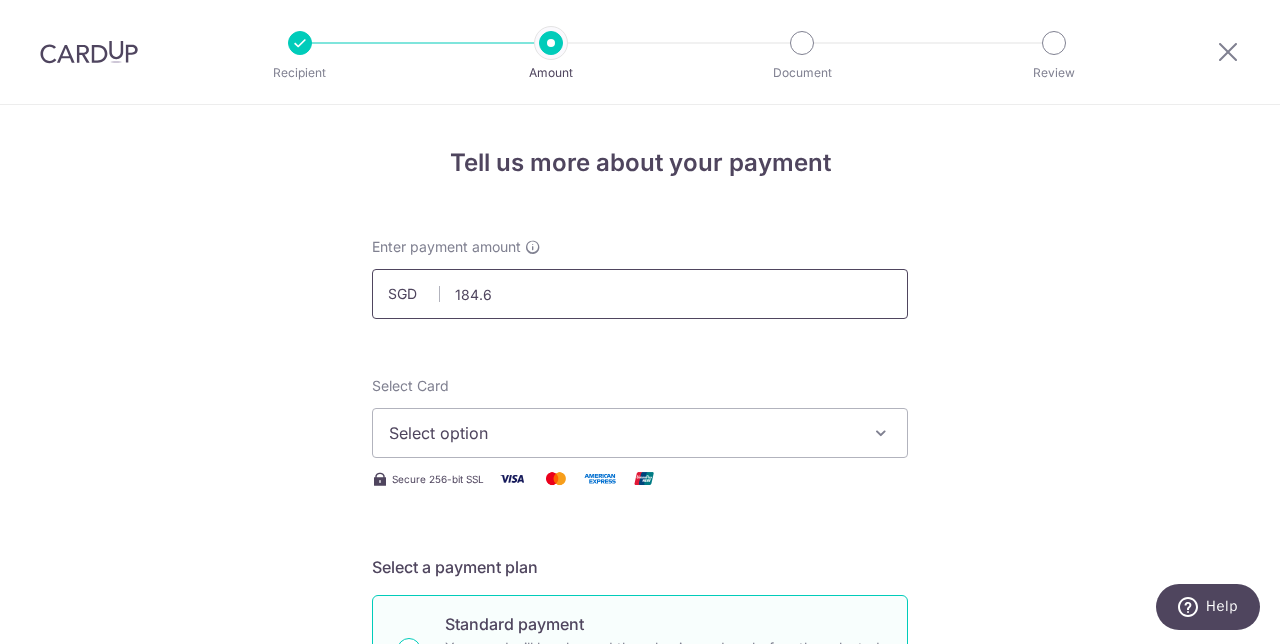 type on "184.68" 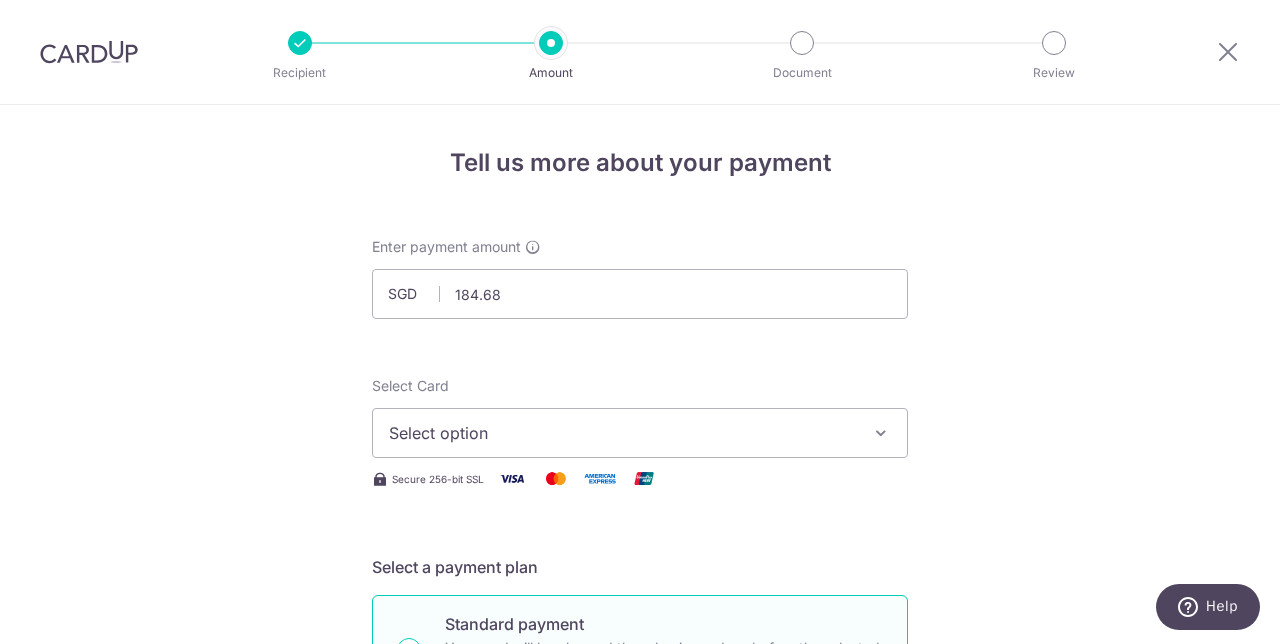 click on "Select option" at bounding box center [640, 433] 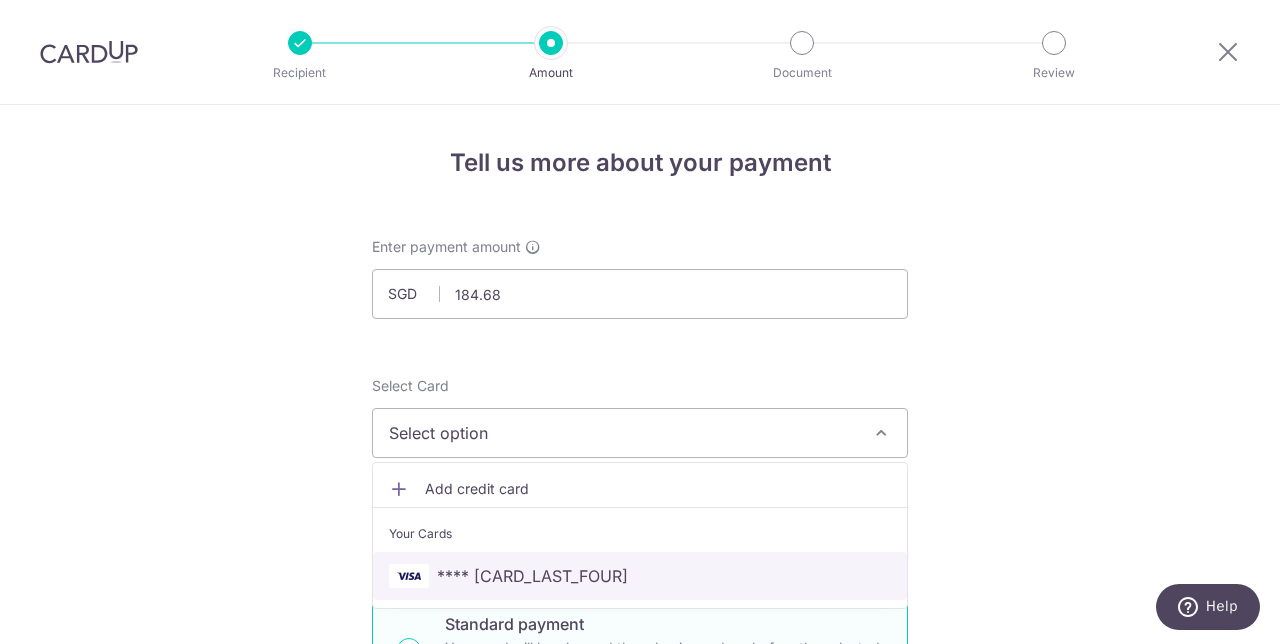 click on "**** [CARD_LAST_FOUR]" at bounding box center [640, 576] 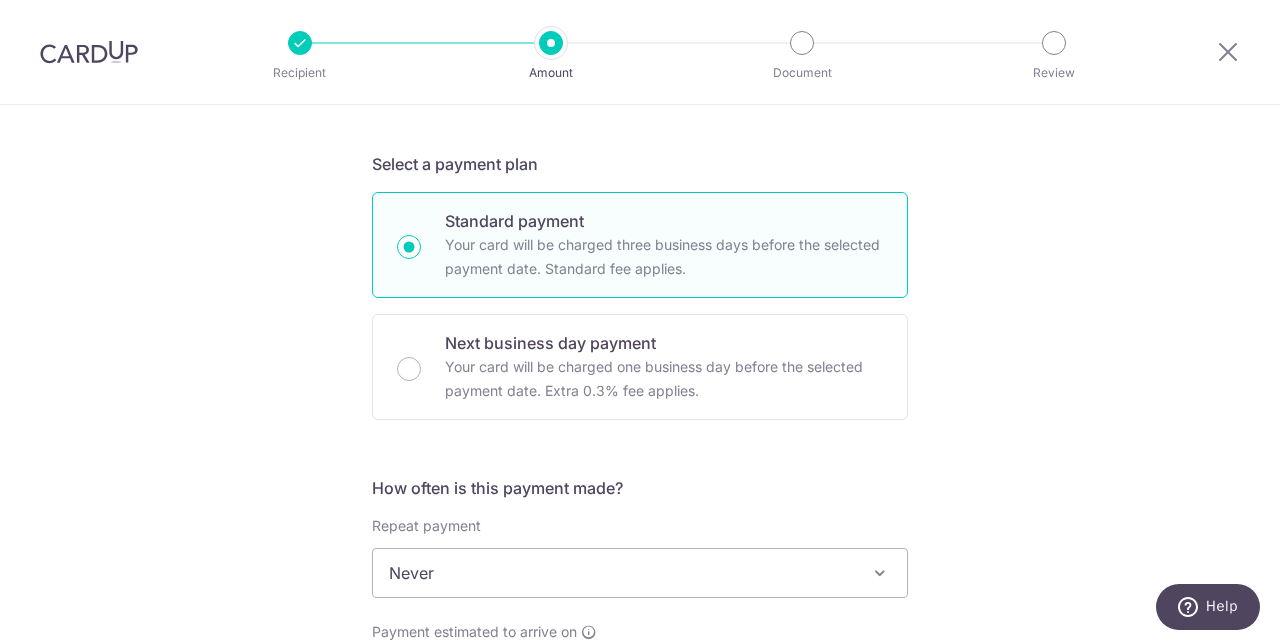 scroll, scrollTop: 632, scrollLeft: 0, axis: vertical 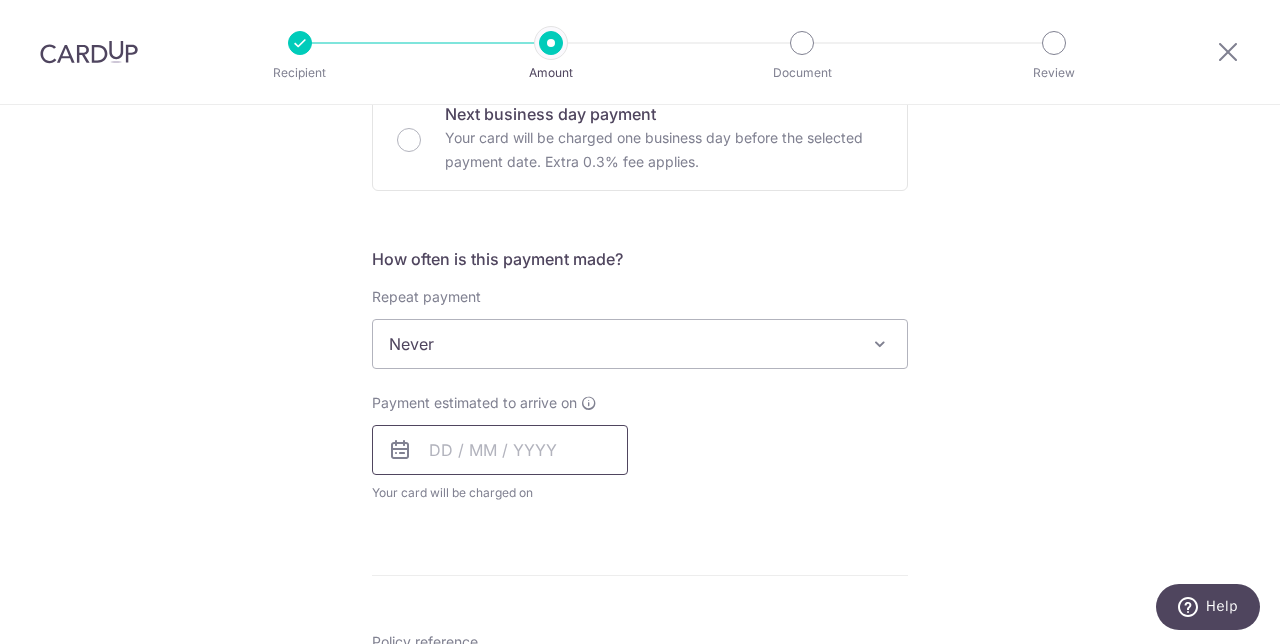 click at bounding box center [500, 450] 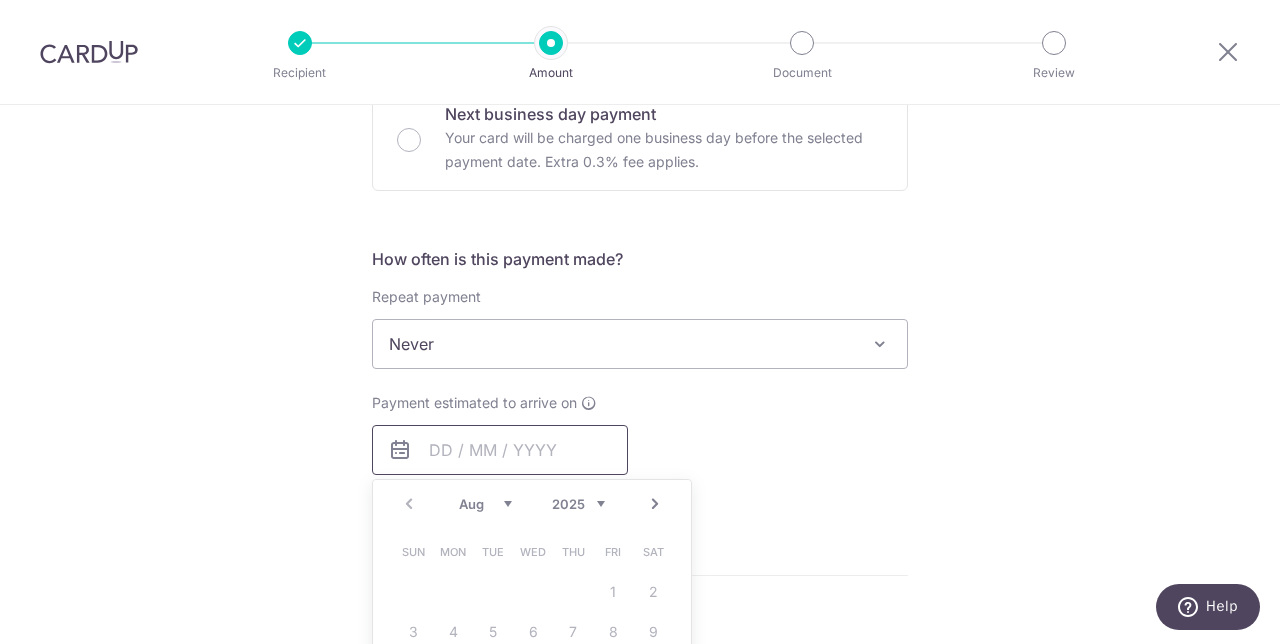scroll, scrollTop: 787, scrollLeft: 0, axis: vertical 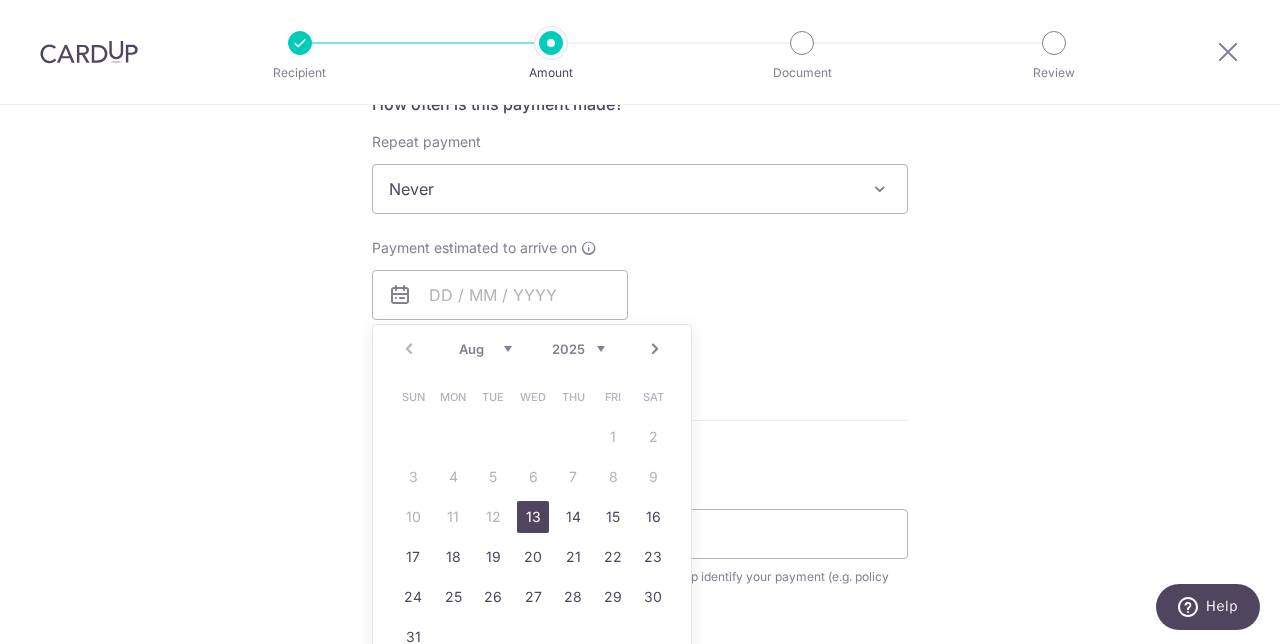click on "13" at bounding box center (533, 517) 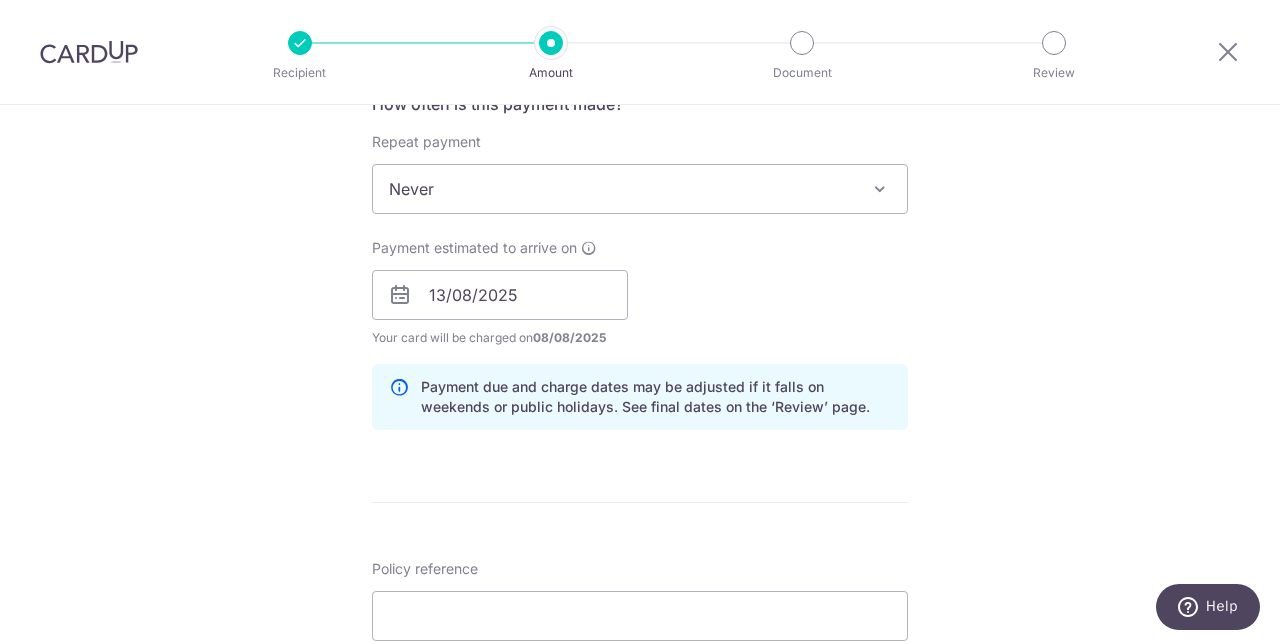 scroll, scrollTop: 1158, scrollLeft: 0, axis: vertical 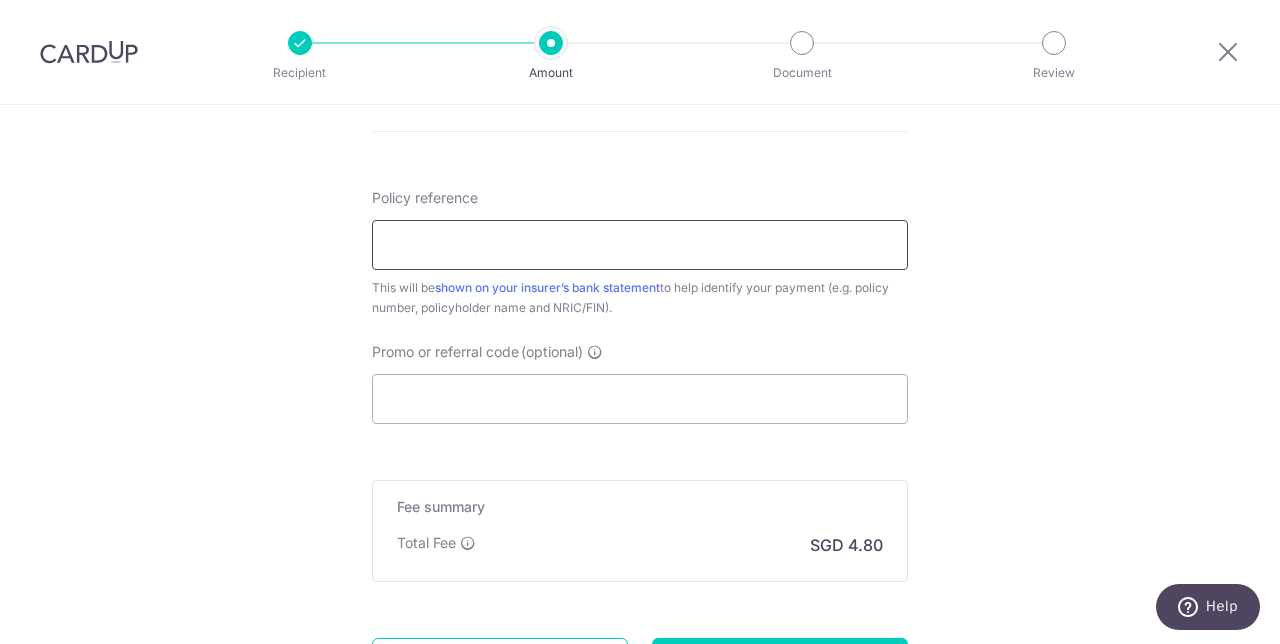 click on "Policy reference" at bounding box center [640, 245] 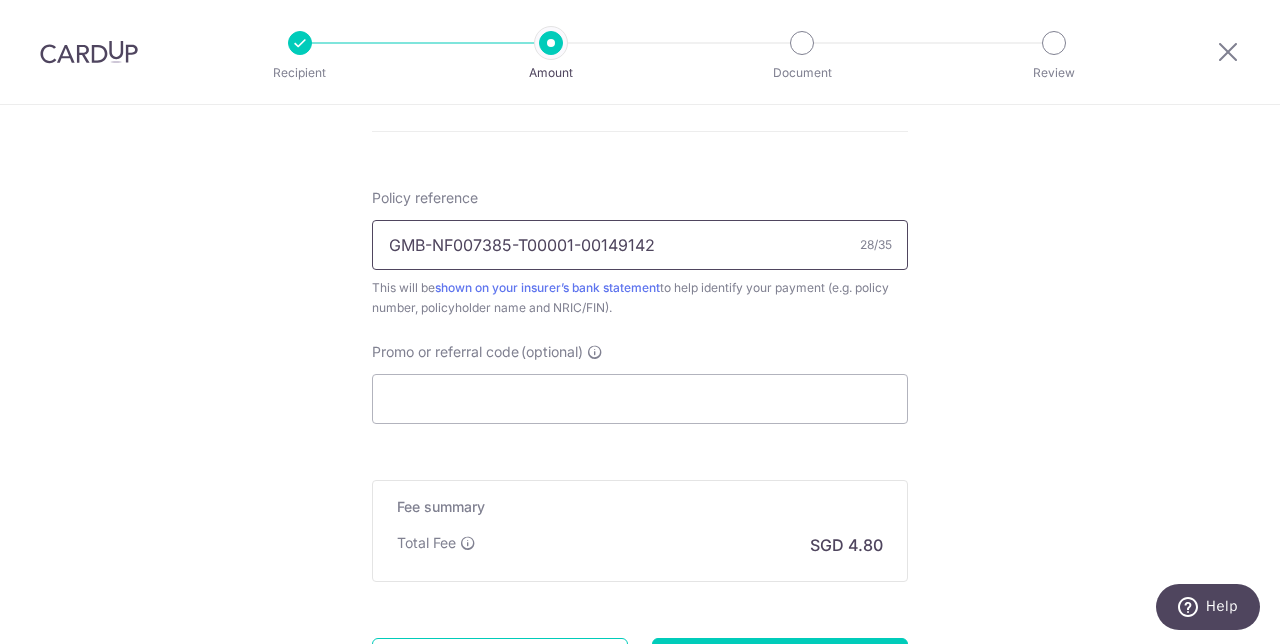 type on "GMB-NF007385-T00001-00149142" 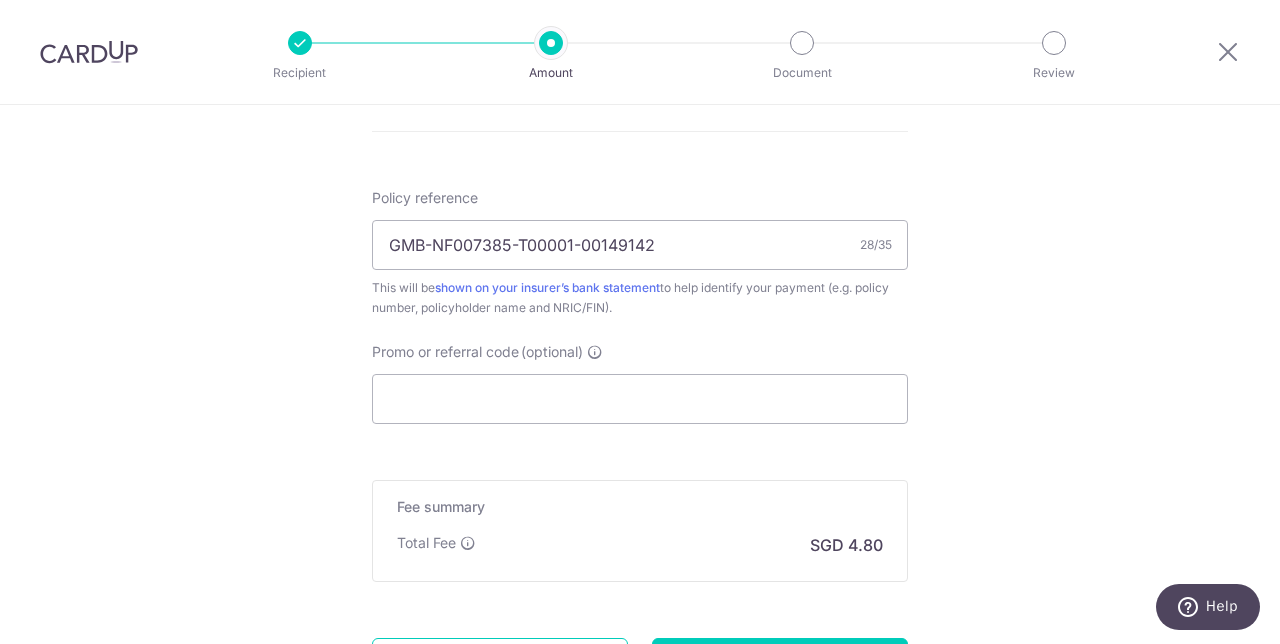 click on "Tell us more about your payment
Enter payment amount
SGD
184.68
184.68
Select Card
**** 5447
Add credit card
Your Cards
**** 5447
Secure 256-bit SSL
Text
New card details
Card
Secure 256-bit SSL" at bounding box center (640, -108) 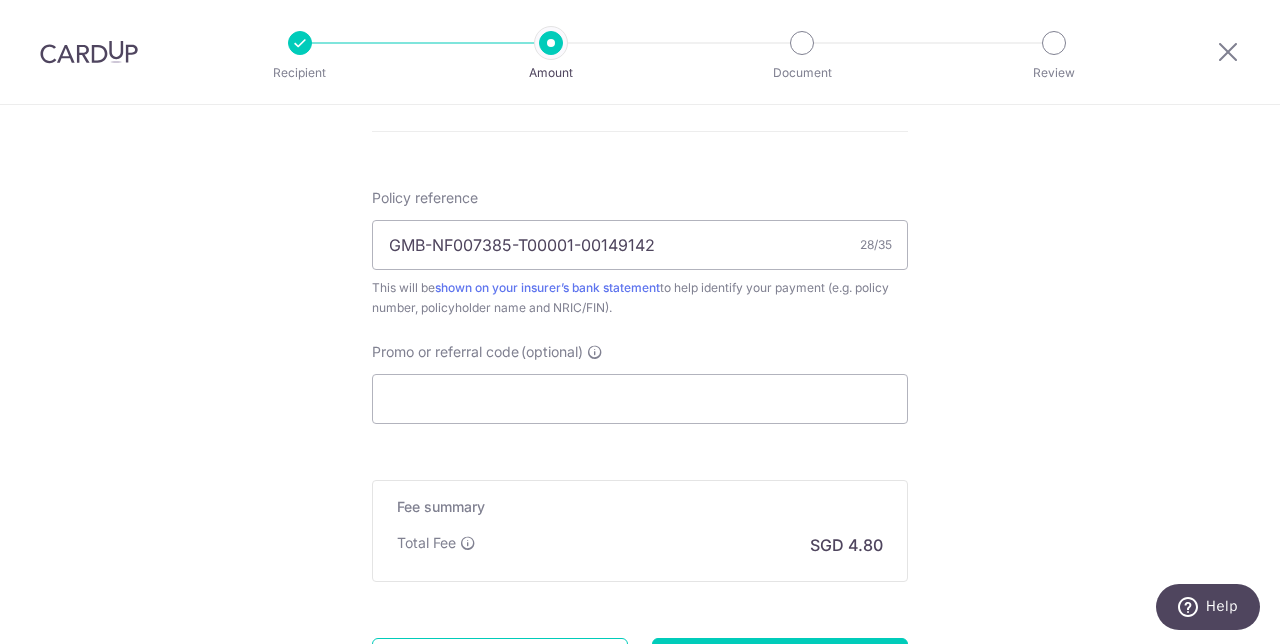 scroll, scrollTop: 1342, scrollLeft: 0, axis: vertical 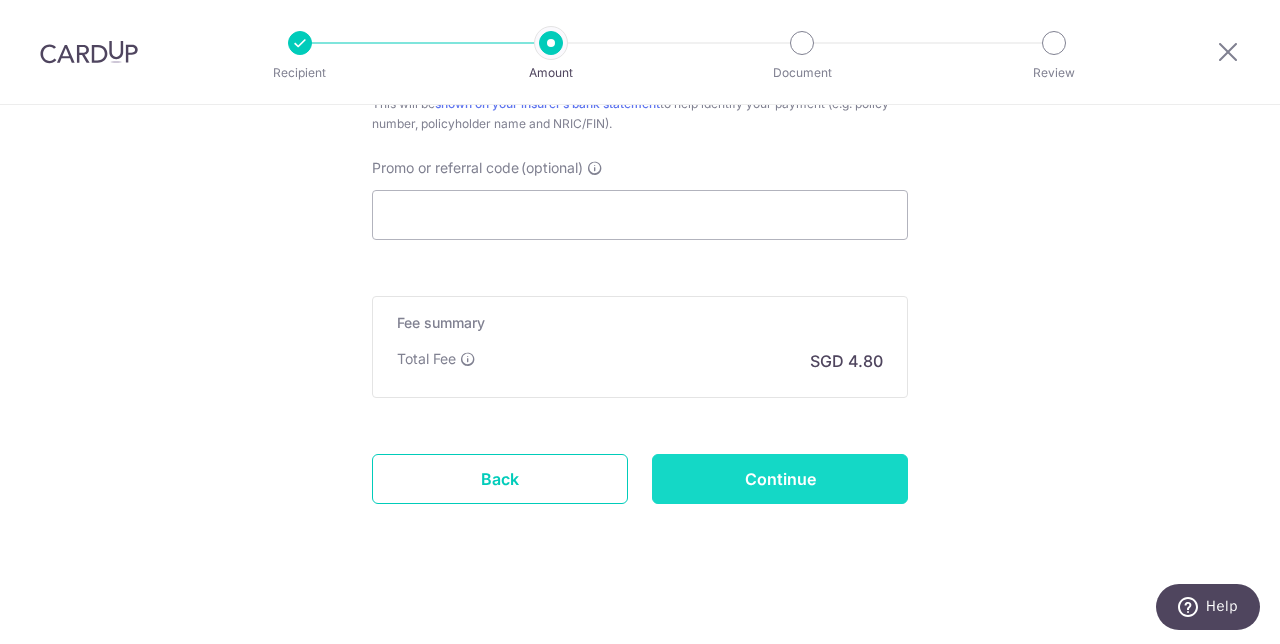 click on "Continue" at bounding box center (780, 479) 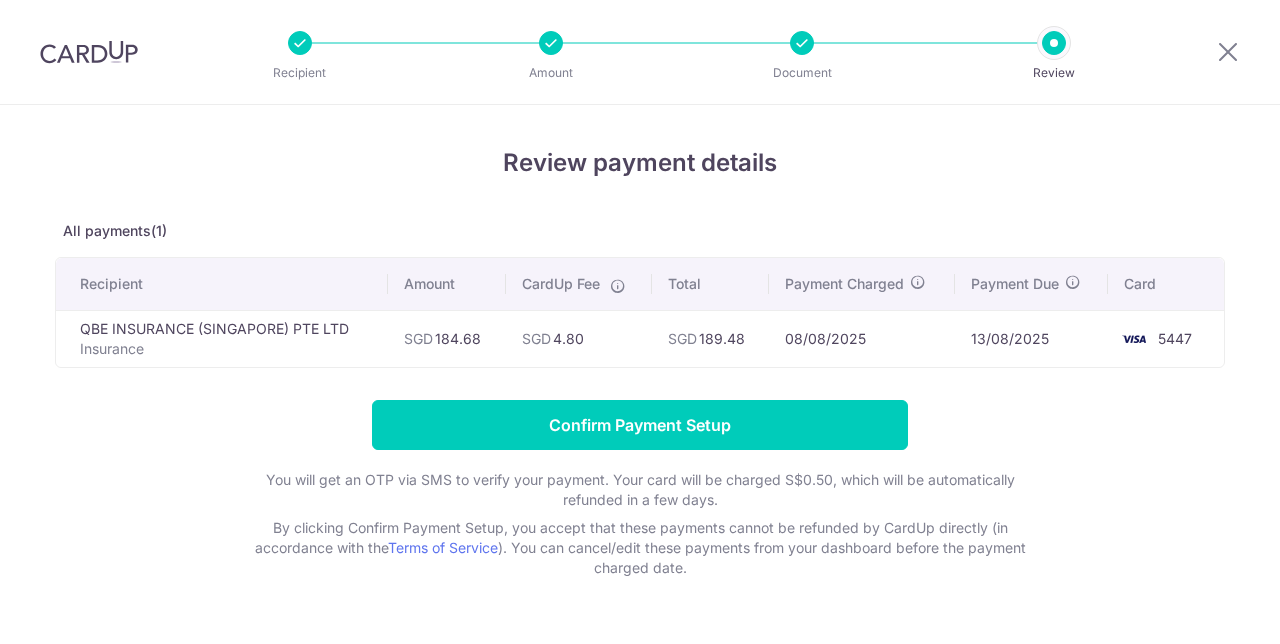 scroll, scrollTop: 0, scrollLeft: 0, axis: both 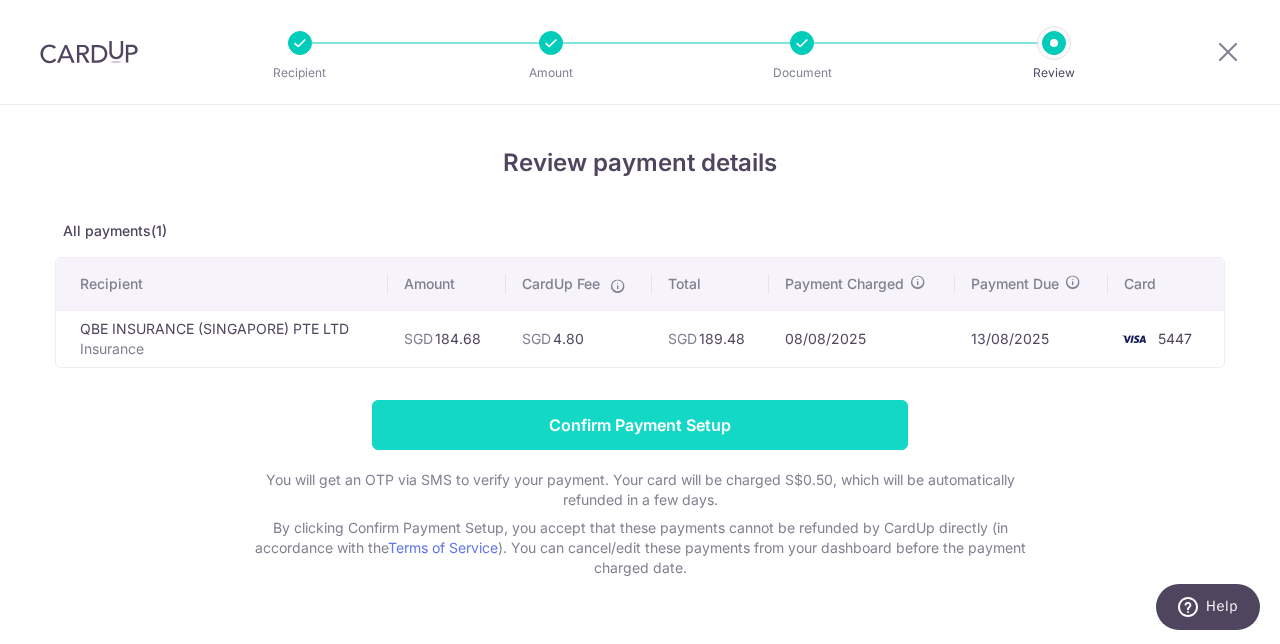 click on "Confirm Payment Setup" at bounding box center (640, 425) 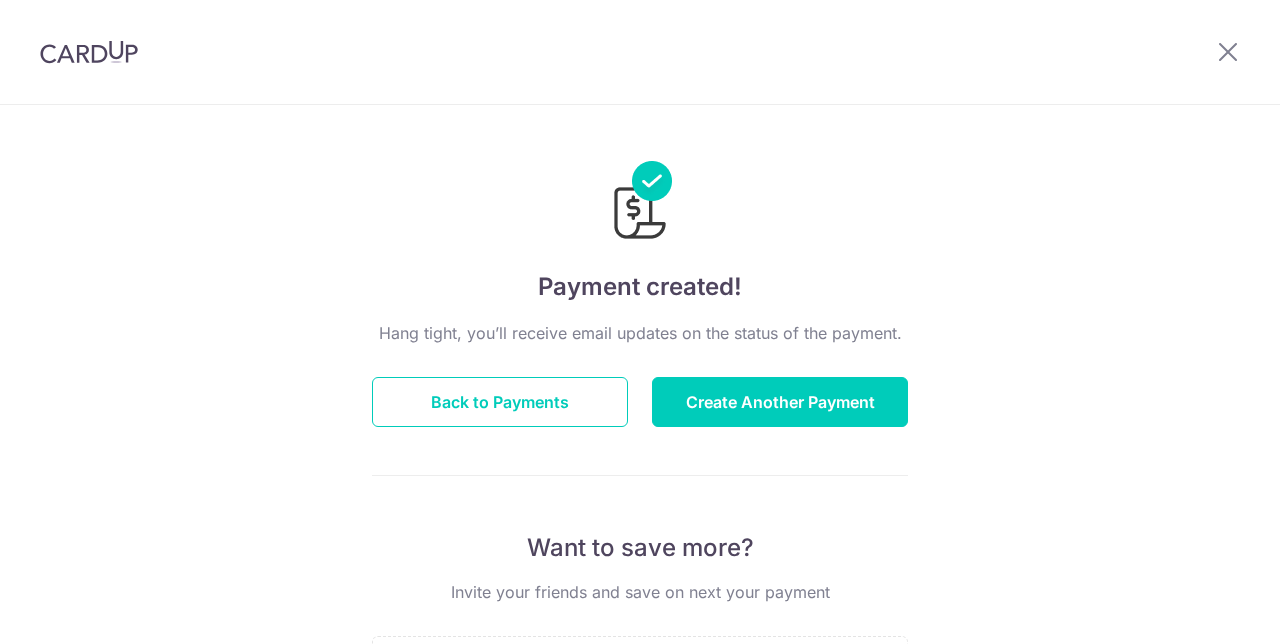 scroll, scrollTop: 0, scrollLeft: 0, axis: both 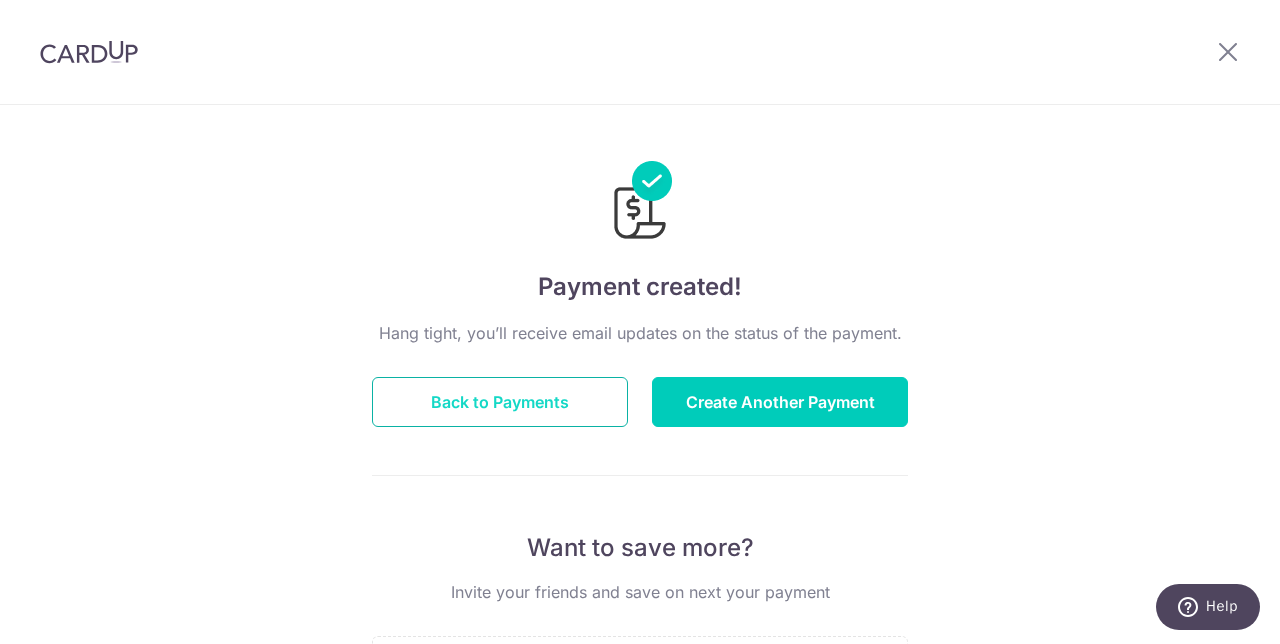 click on "Back to Payments" at bounding box center [500, 402] 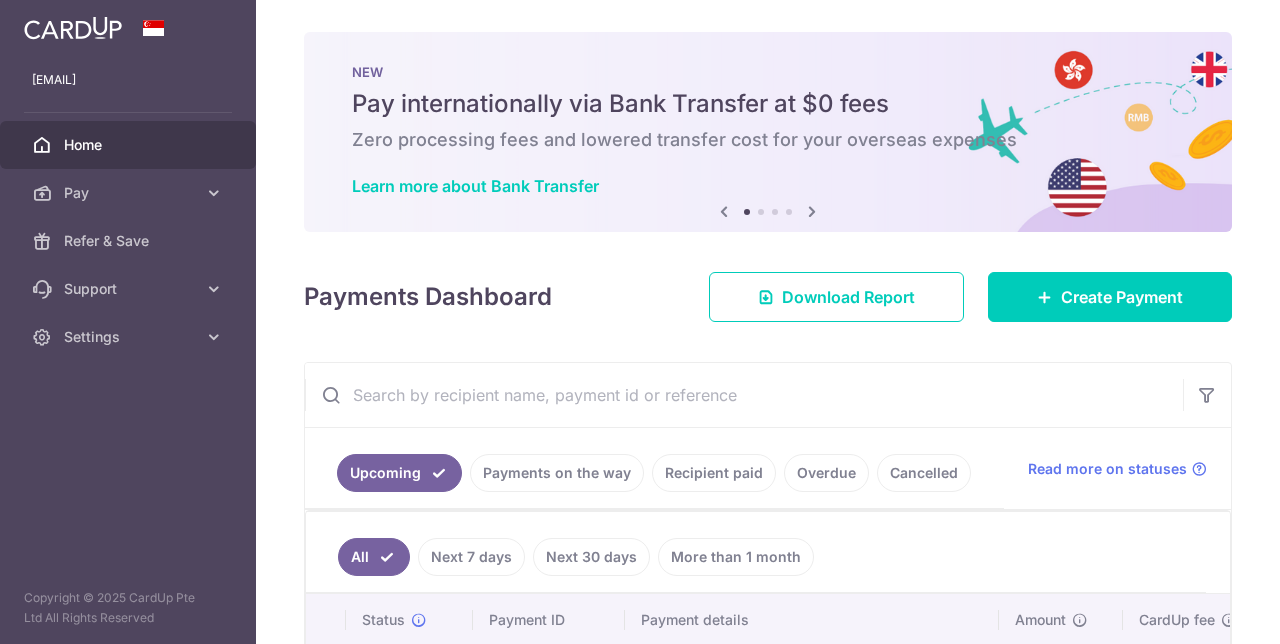 scroll, scrollTop: 0, scrollLeft: 0, axis: both 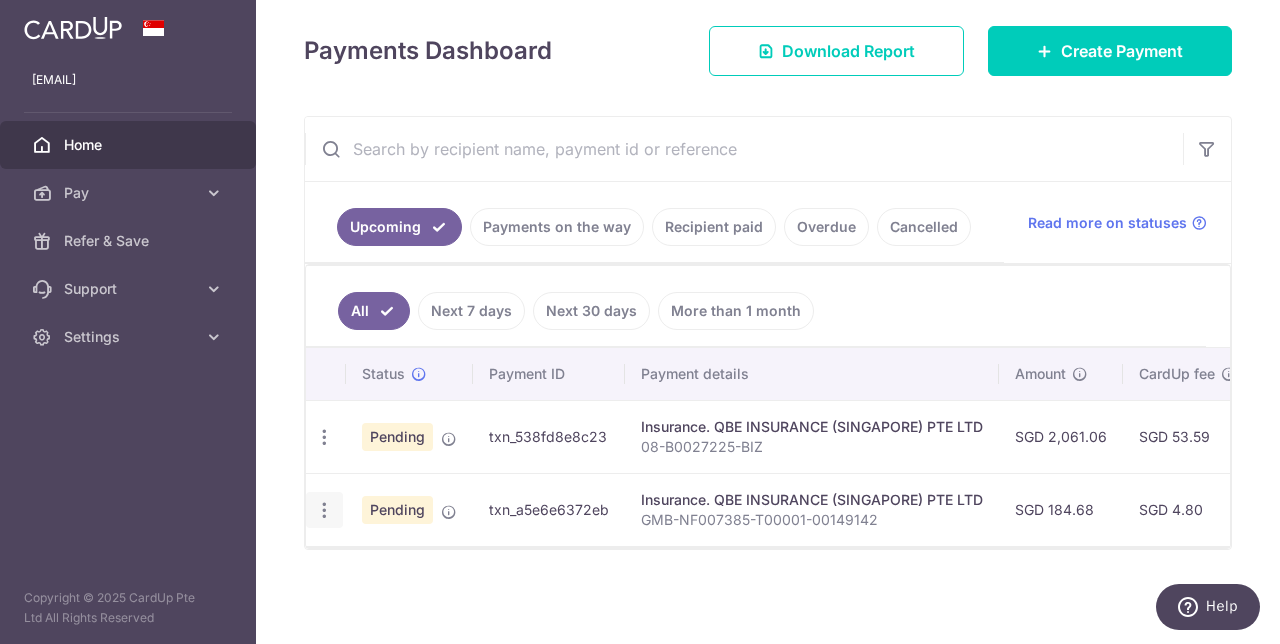 click at bounding box center (324, 437) 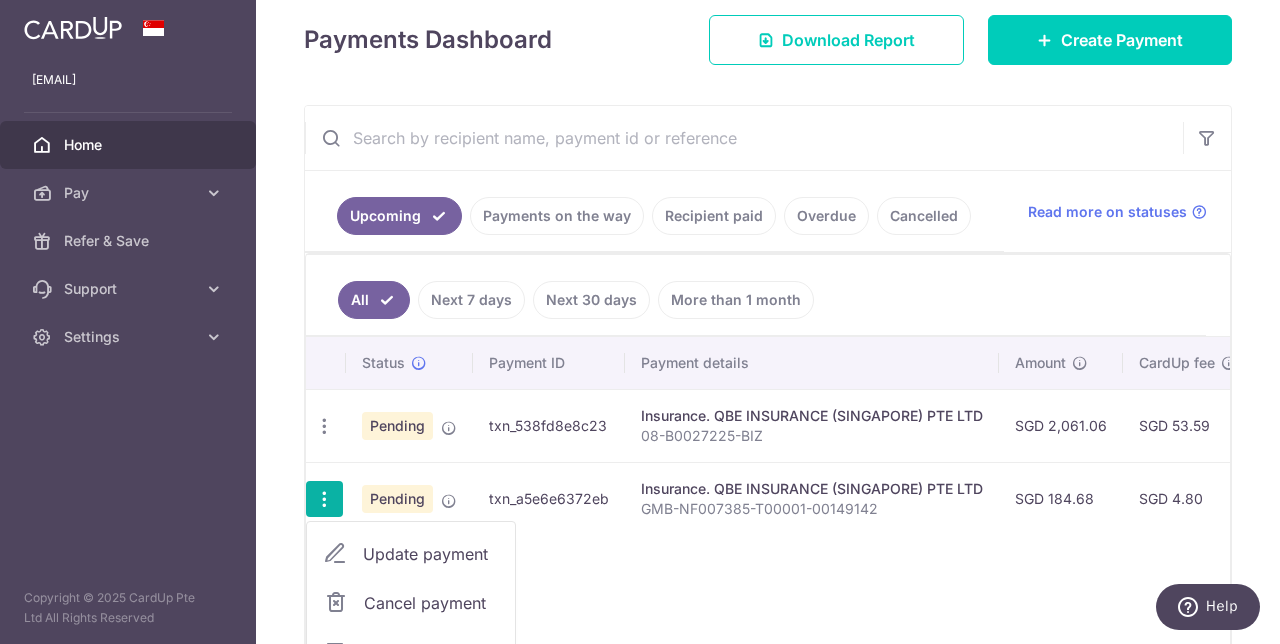 scroll, scrollTop: 410, scrollLeft: 0, axis: vertical 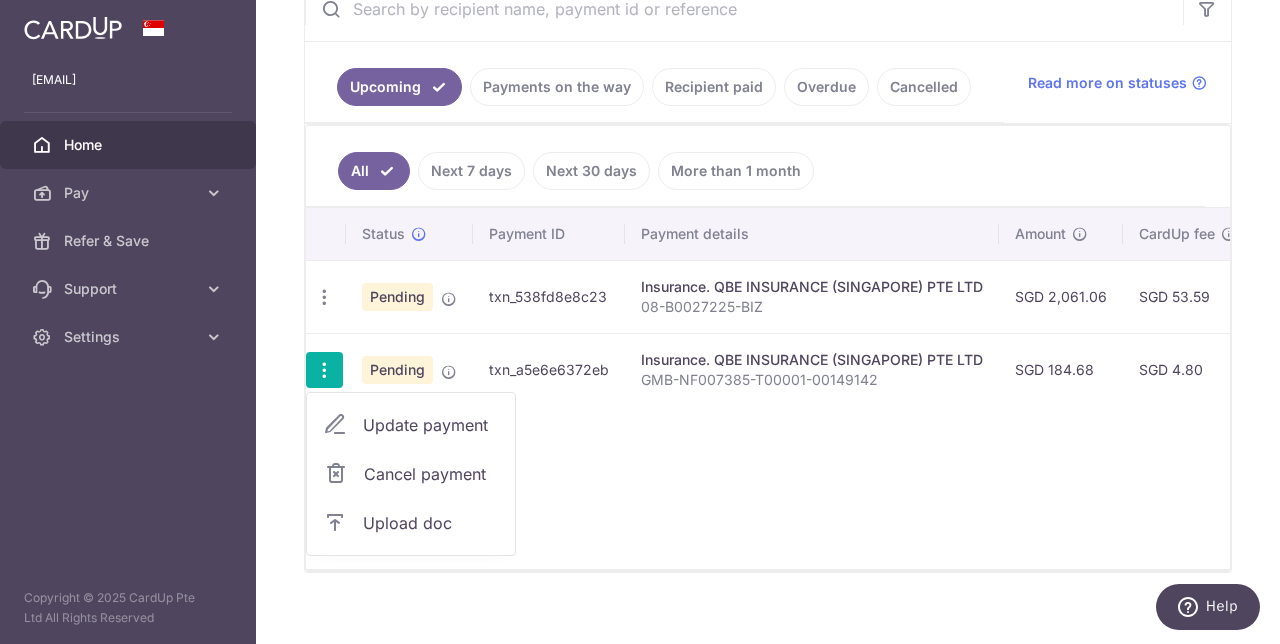 click on "Upload doc" at bounding box center [431, 523] 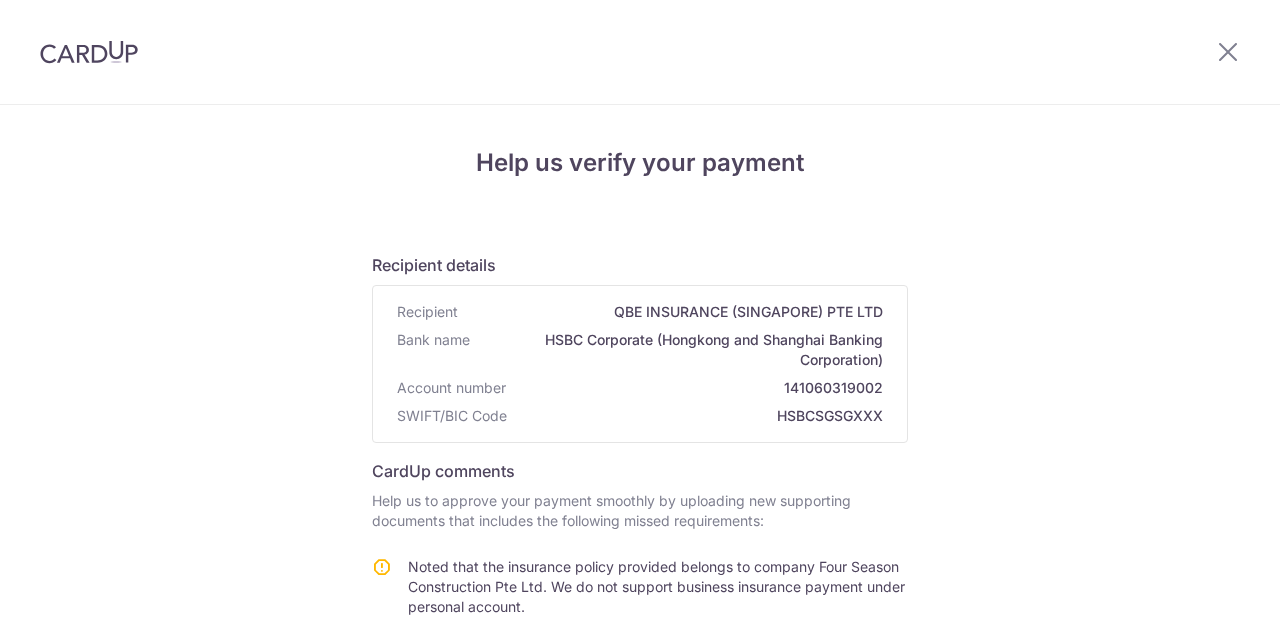 scroll, scrollTop: 0, scrollLeft: 0, axis: both 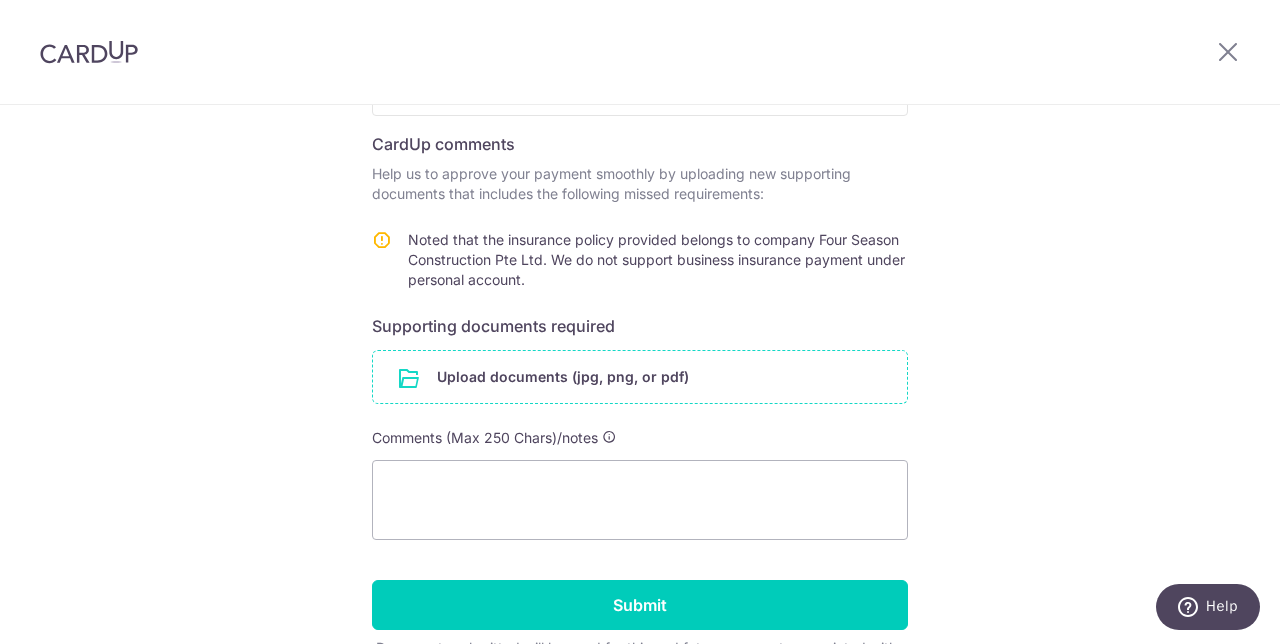 click at bounding box center (640, 377) 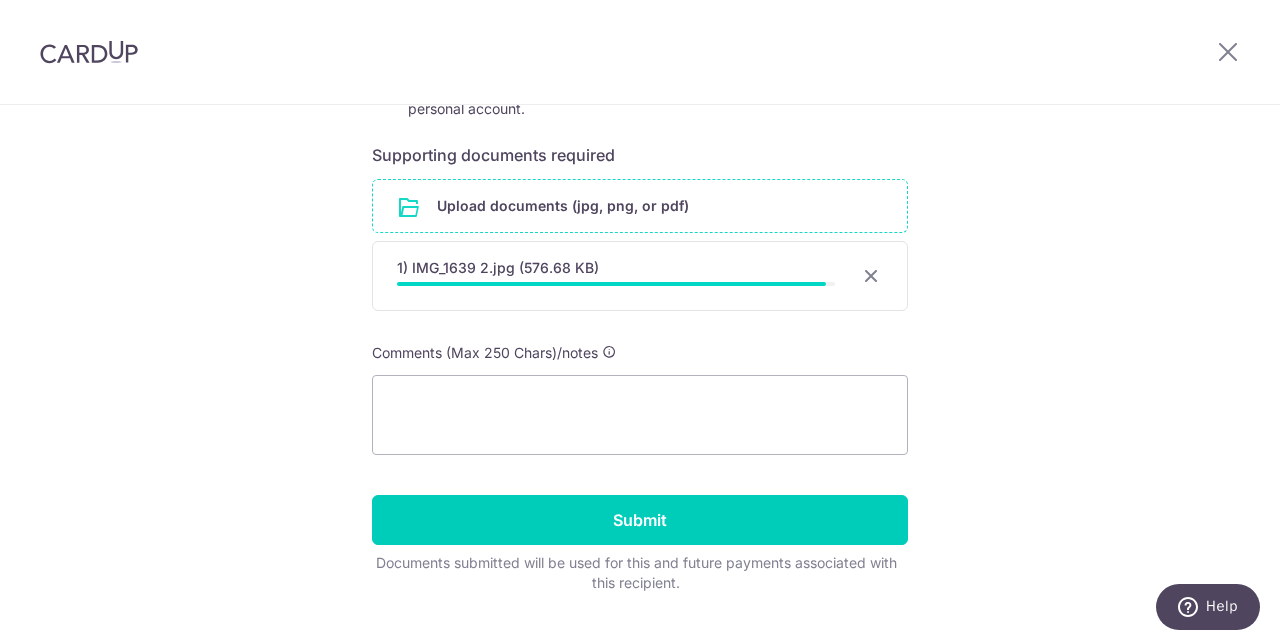 scroll, scrollTop: 537, scrollLeft: 0, axis: vertical 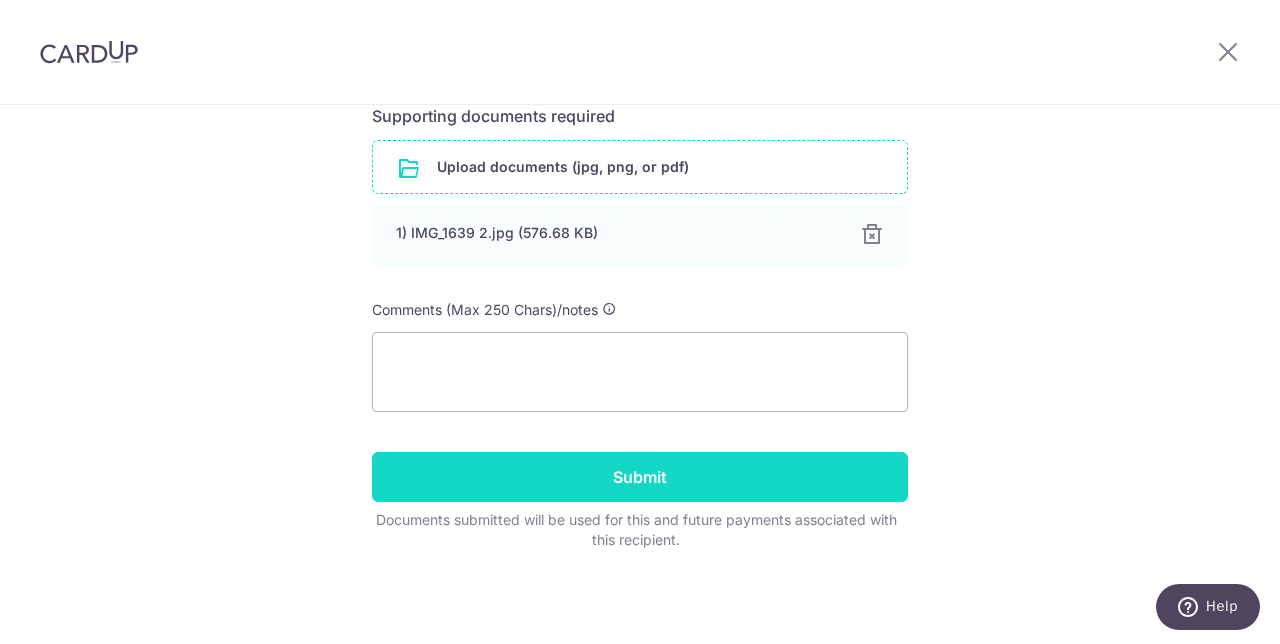 click on "Submit" at bounding box center [640, 477] 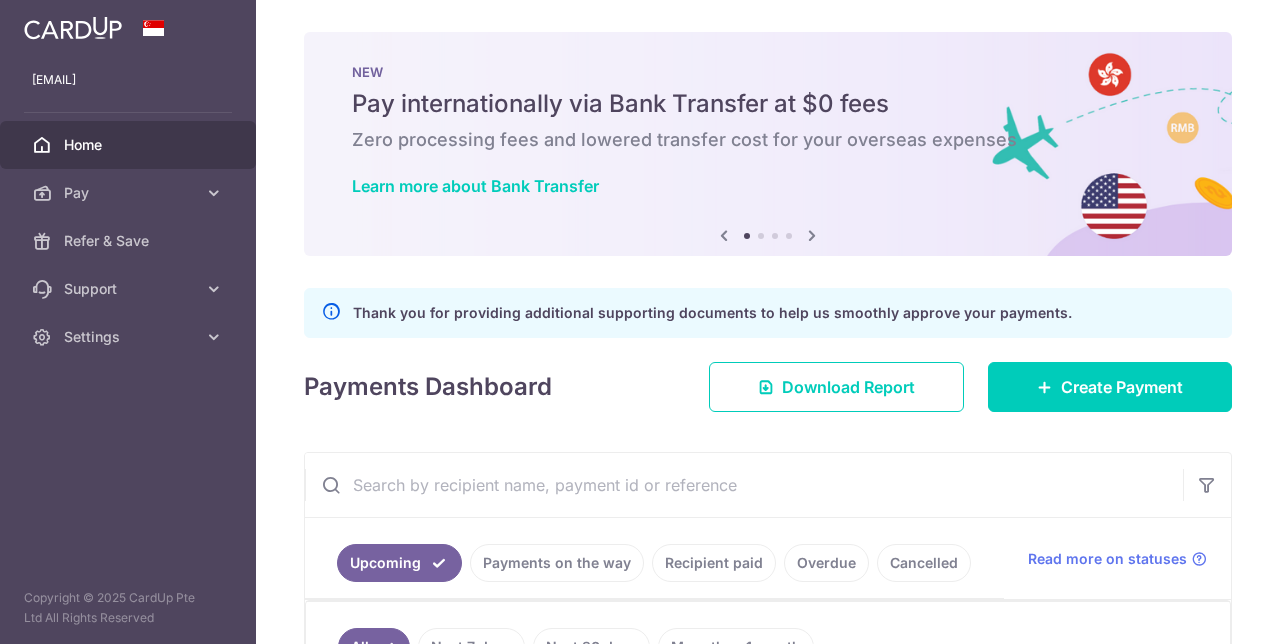scroll, scrollTop: 0, scrollLeft: 0, axis: both 